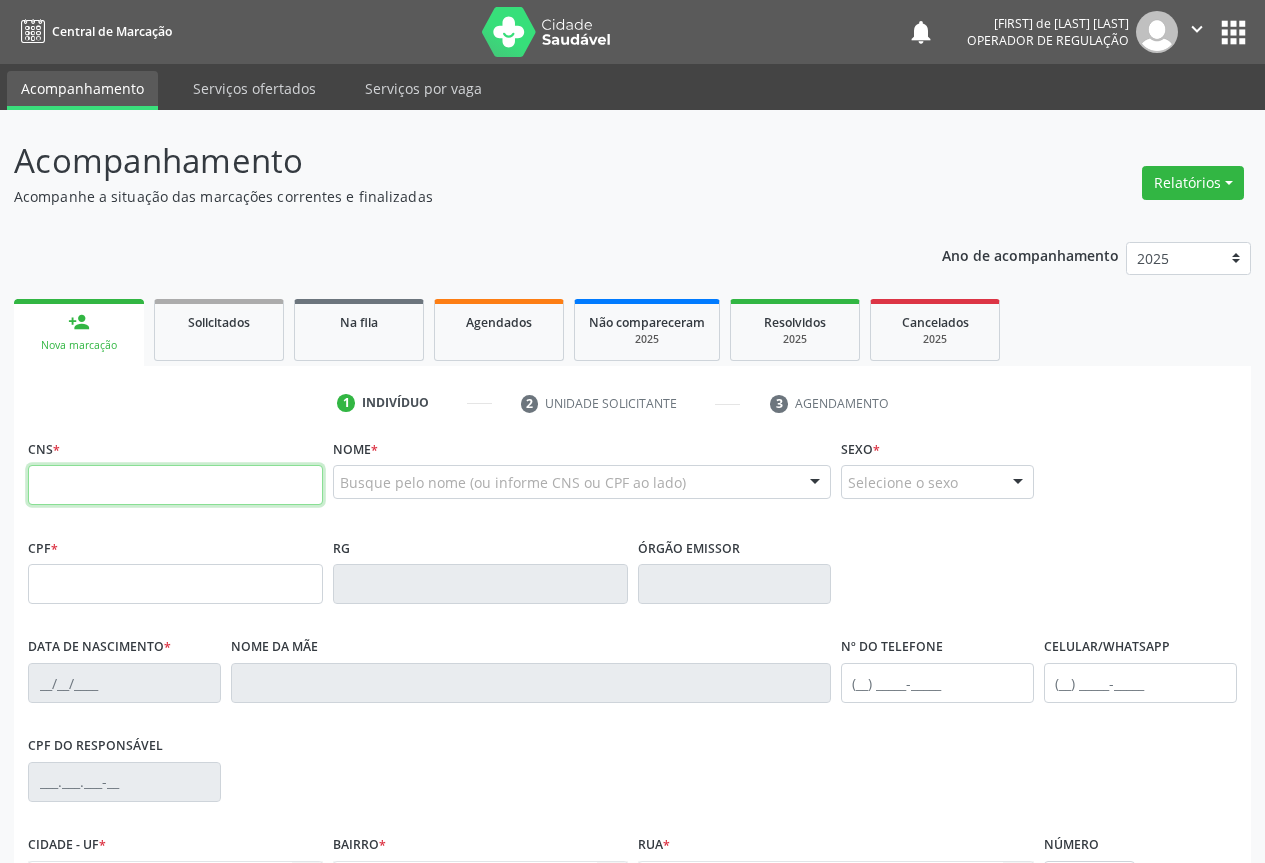 scroll, scrollTop: 0, scrollLeft: 0, axis: both 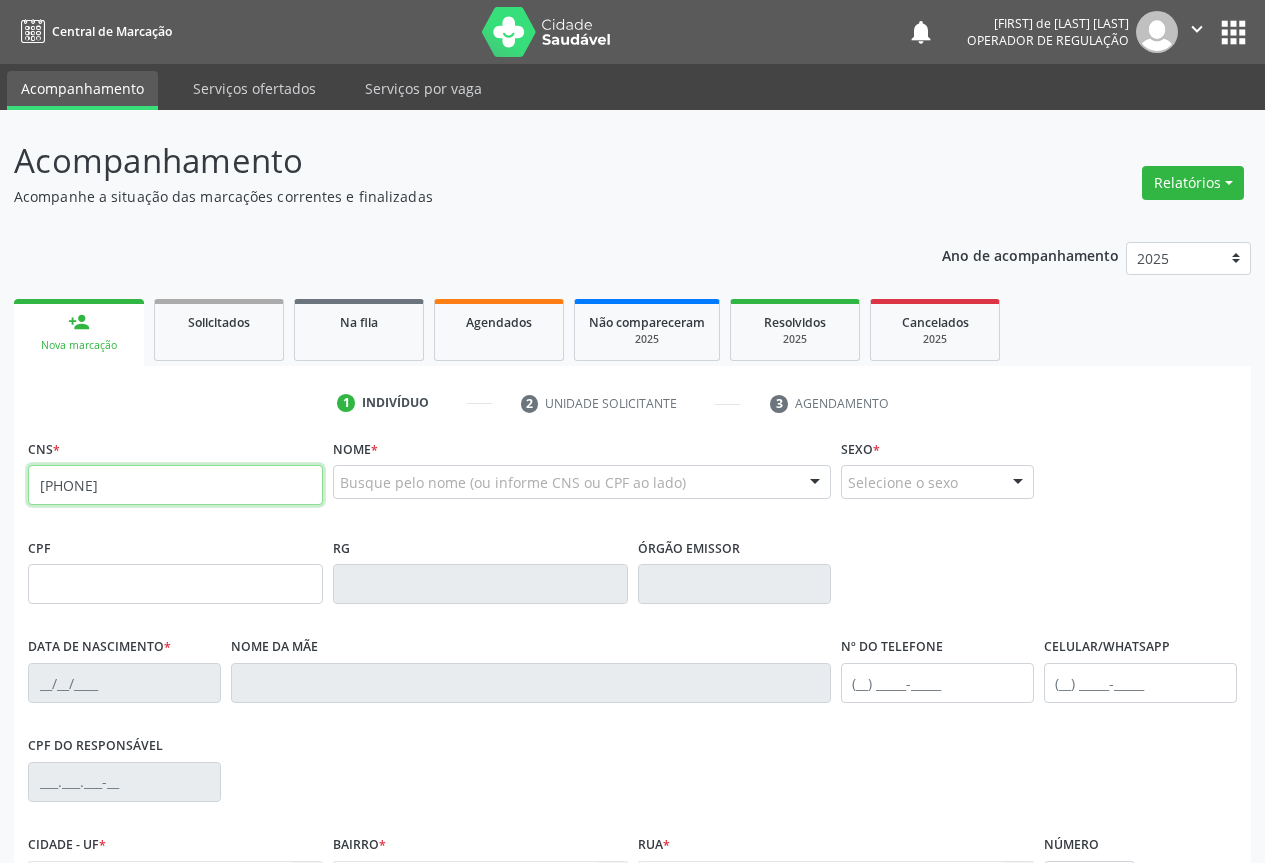 type on "[PHONE]" 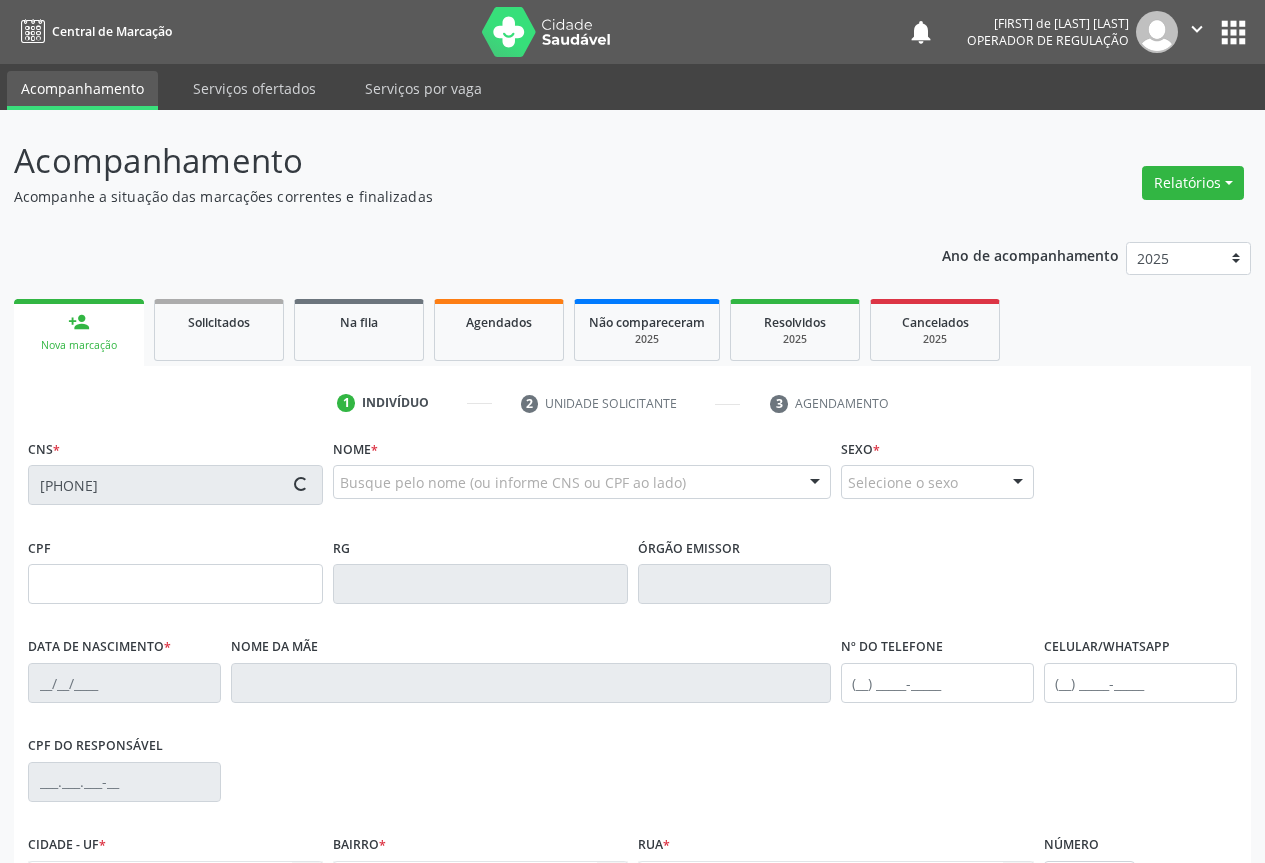 type on "[PHONE]" 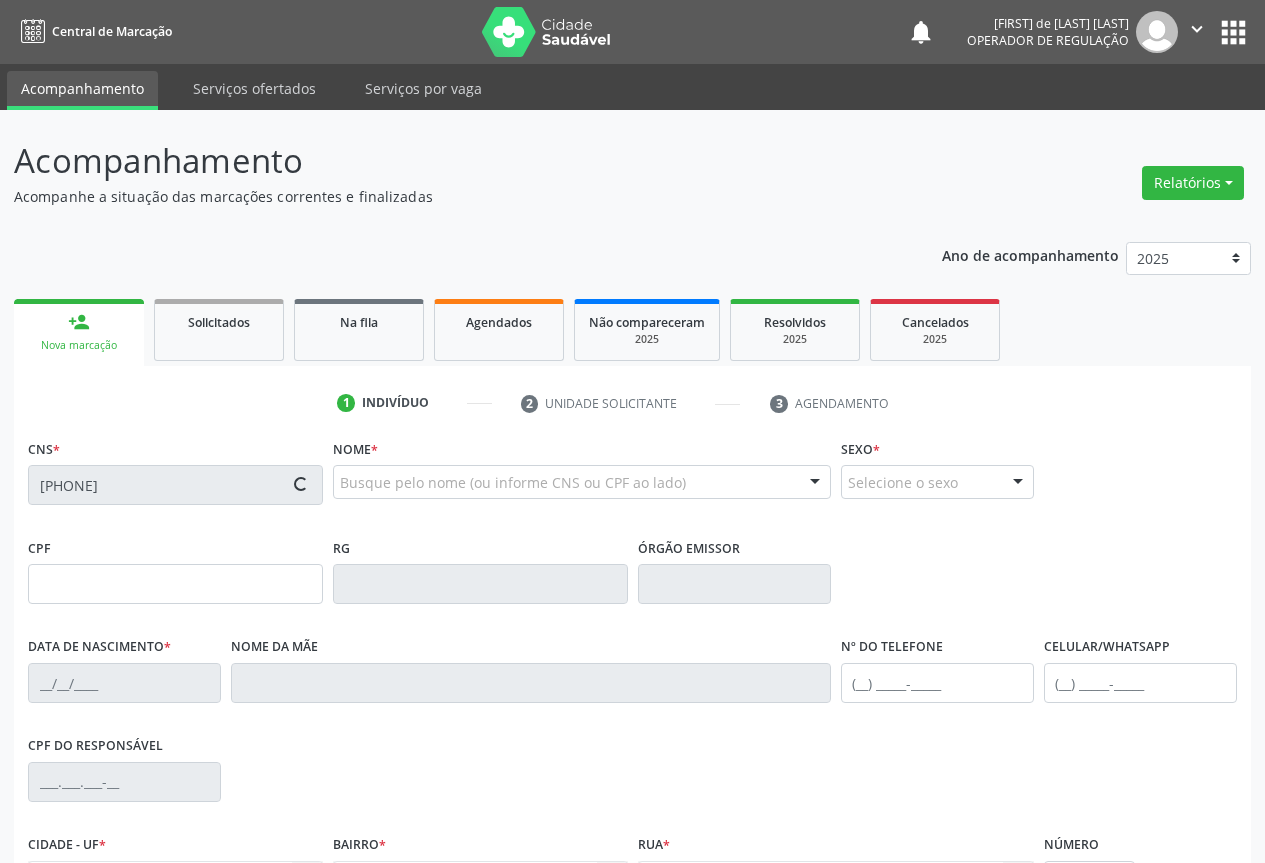 type on "SP" 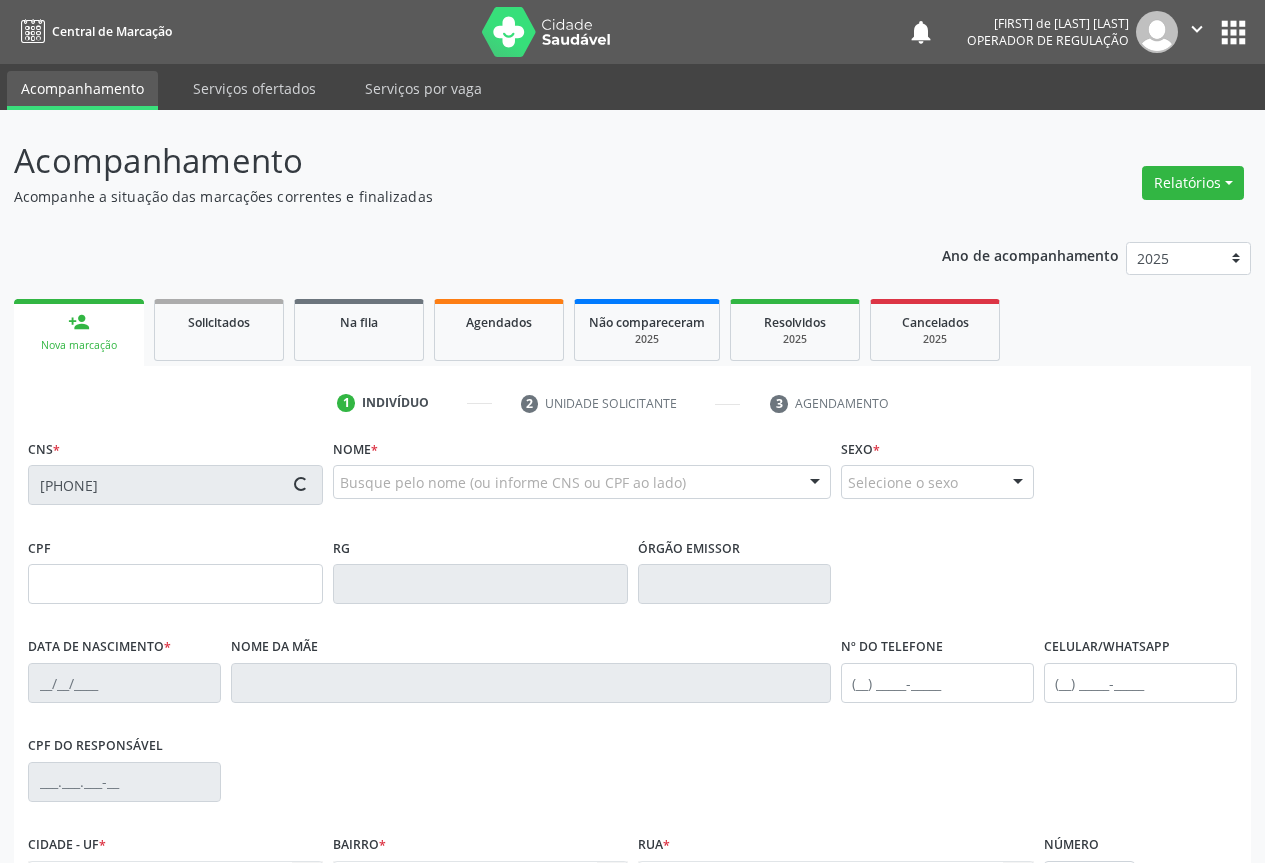 type on "10/09/1961" 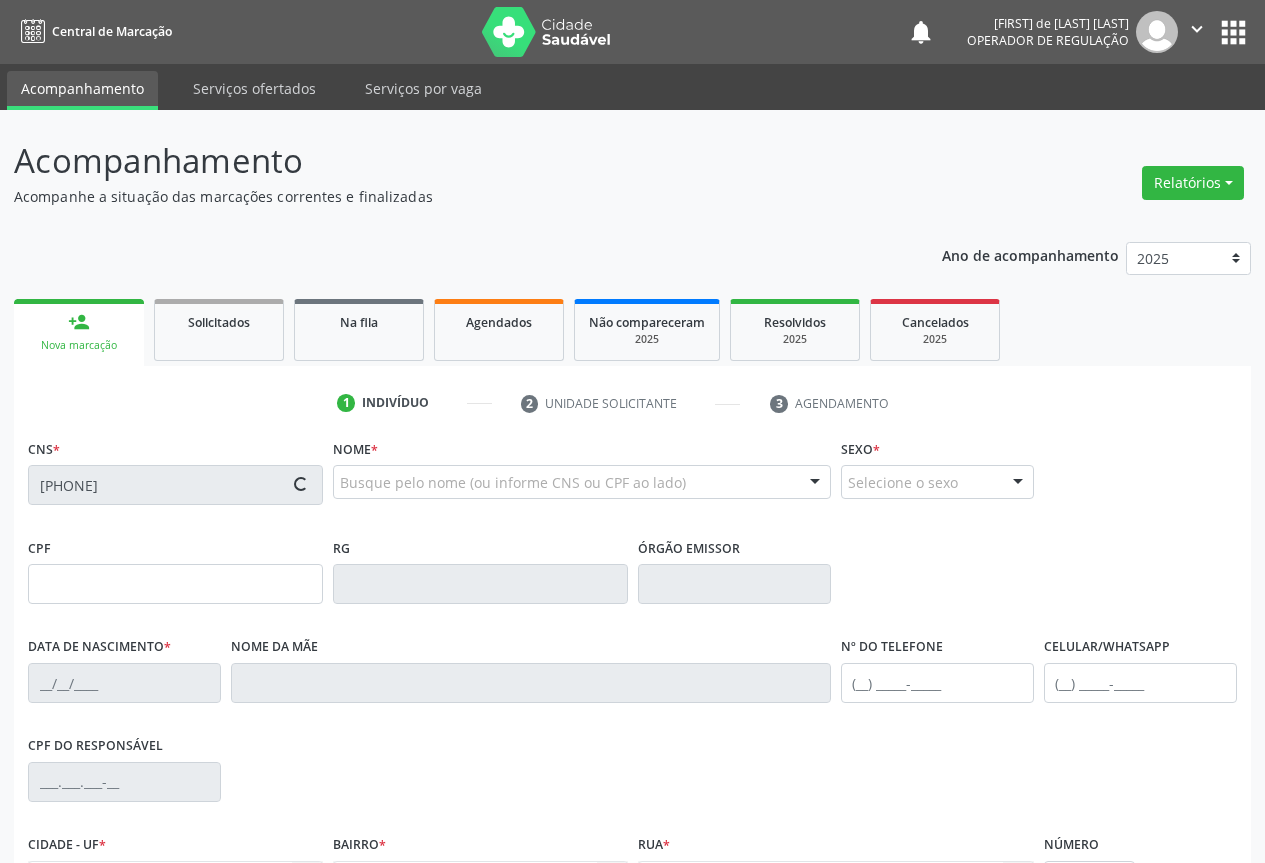 type on "([PHONE]) [PHONE]-[PHONE]" 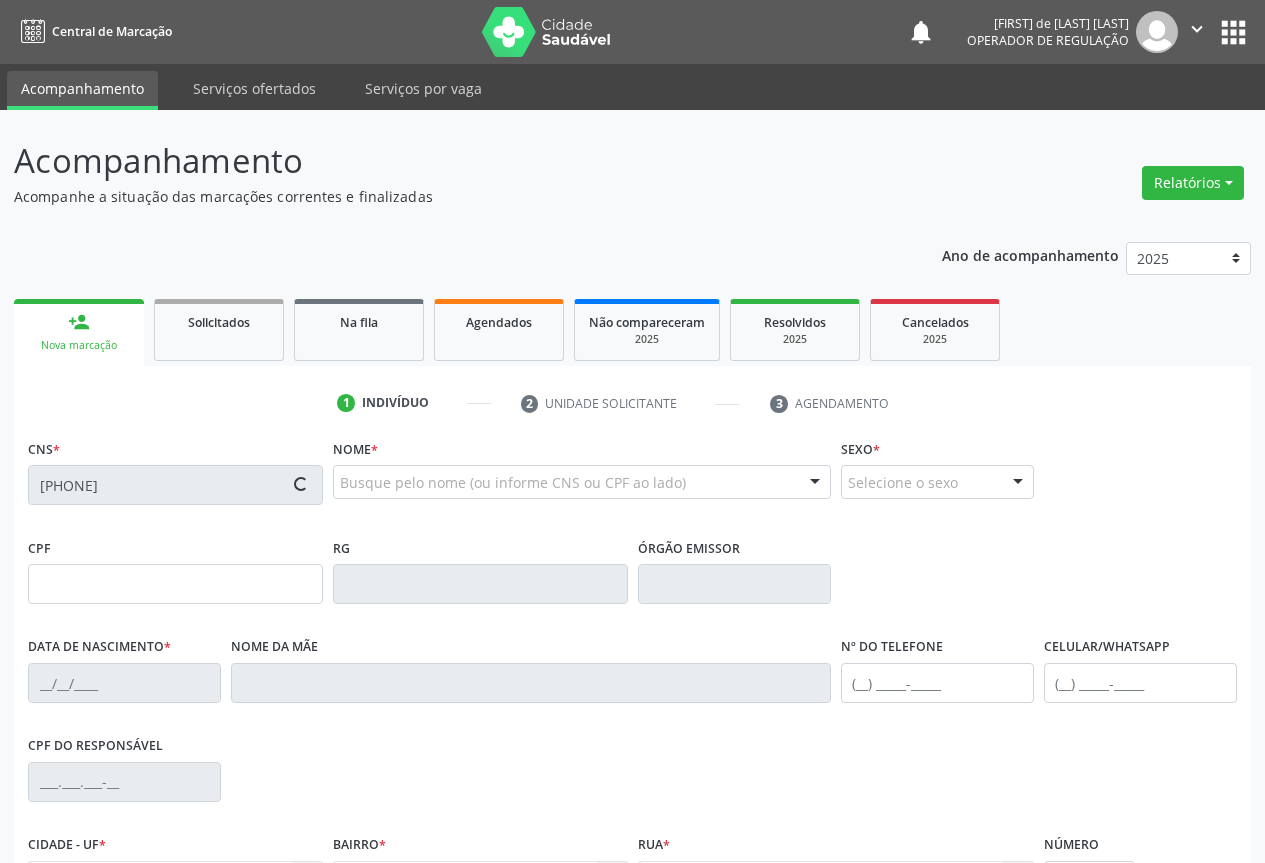 type on "006.713.485-82" 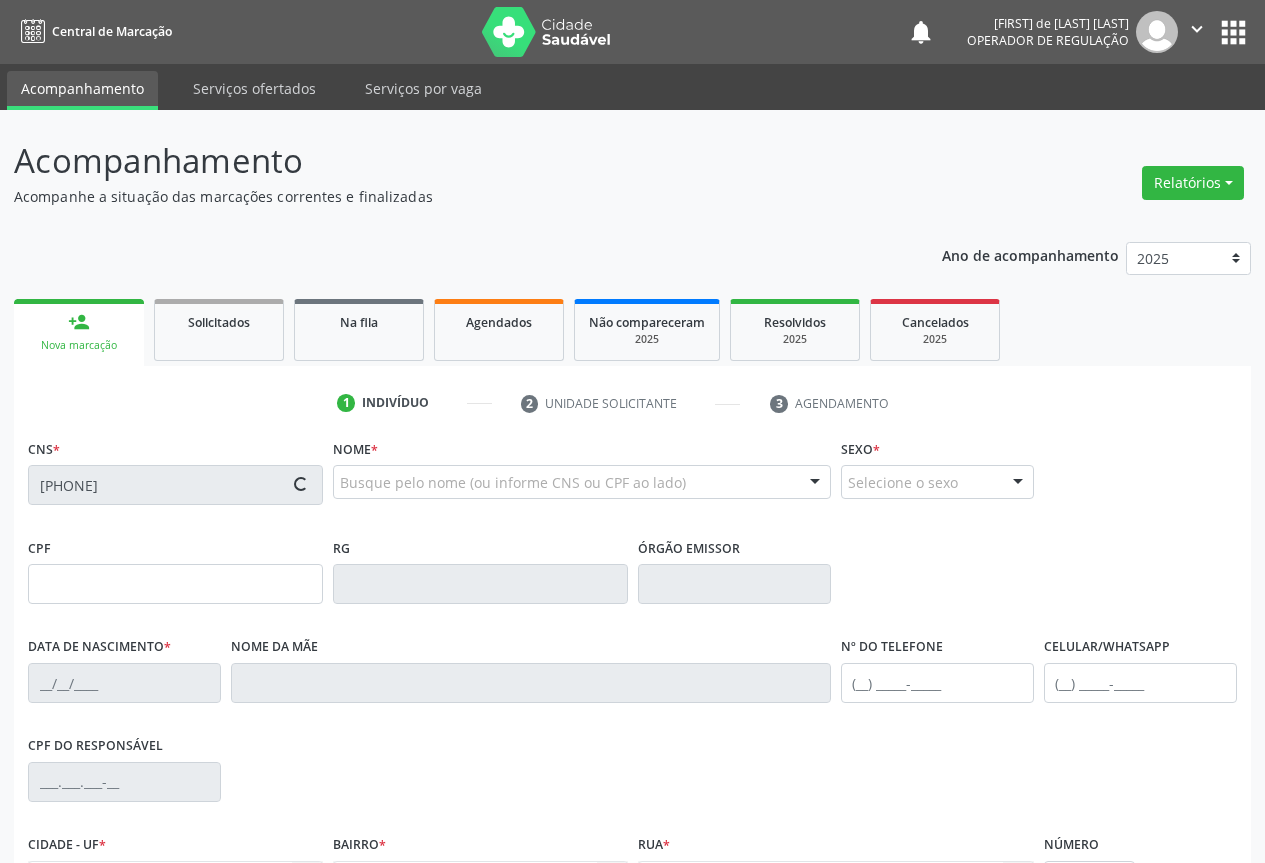 type on "S/N" 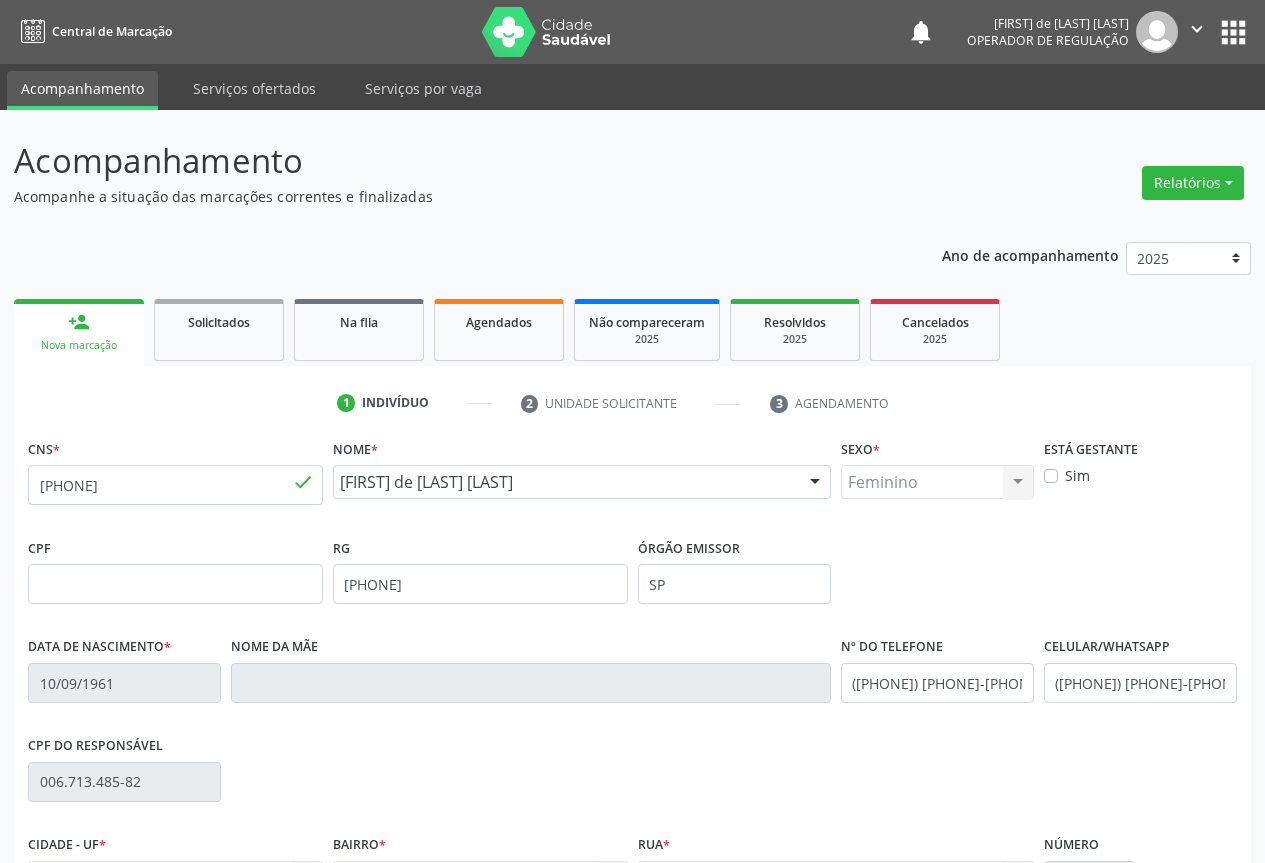 scroll, scrollTop: 221, scrollLeft: 0, axis: vertical 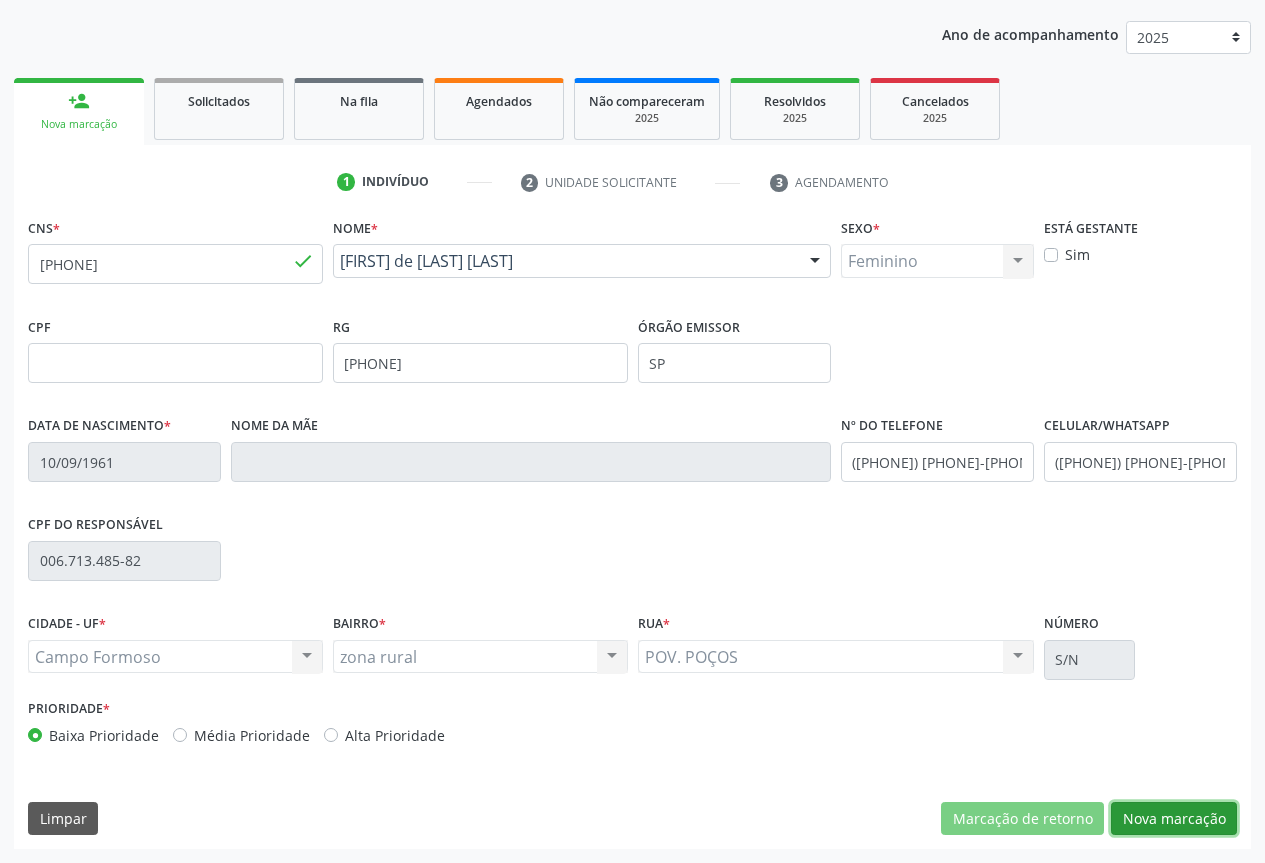 click on "Nova marcação" at bounding box center [1174, 819] 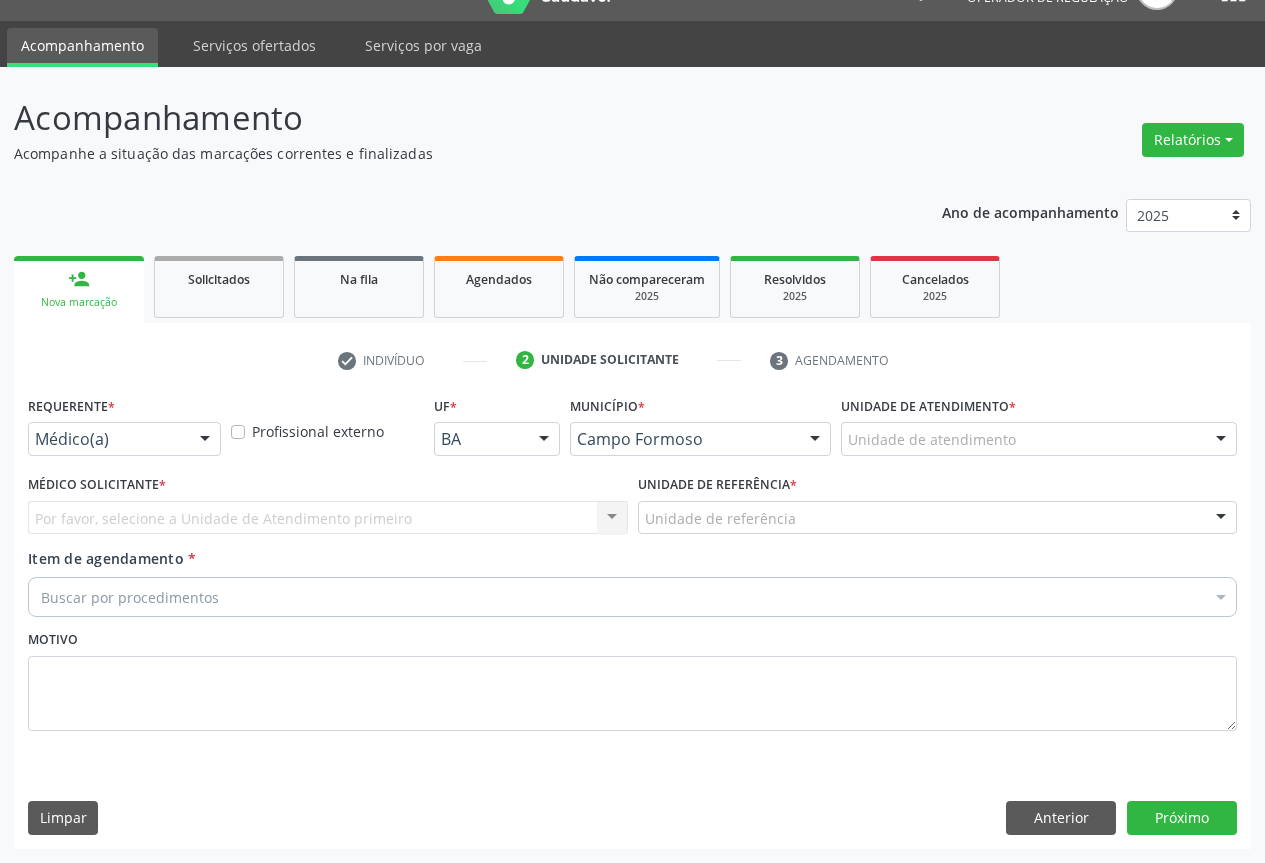 scroll, scrollTop: 43, scrollLeft: 0, axis: vertical 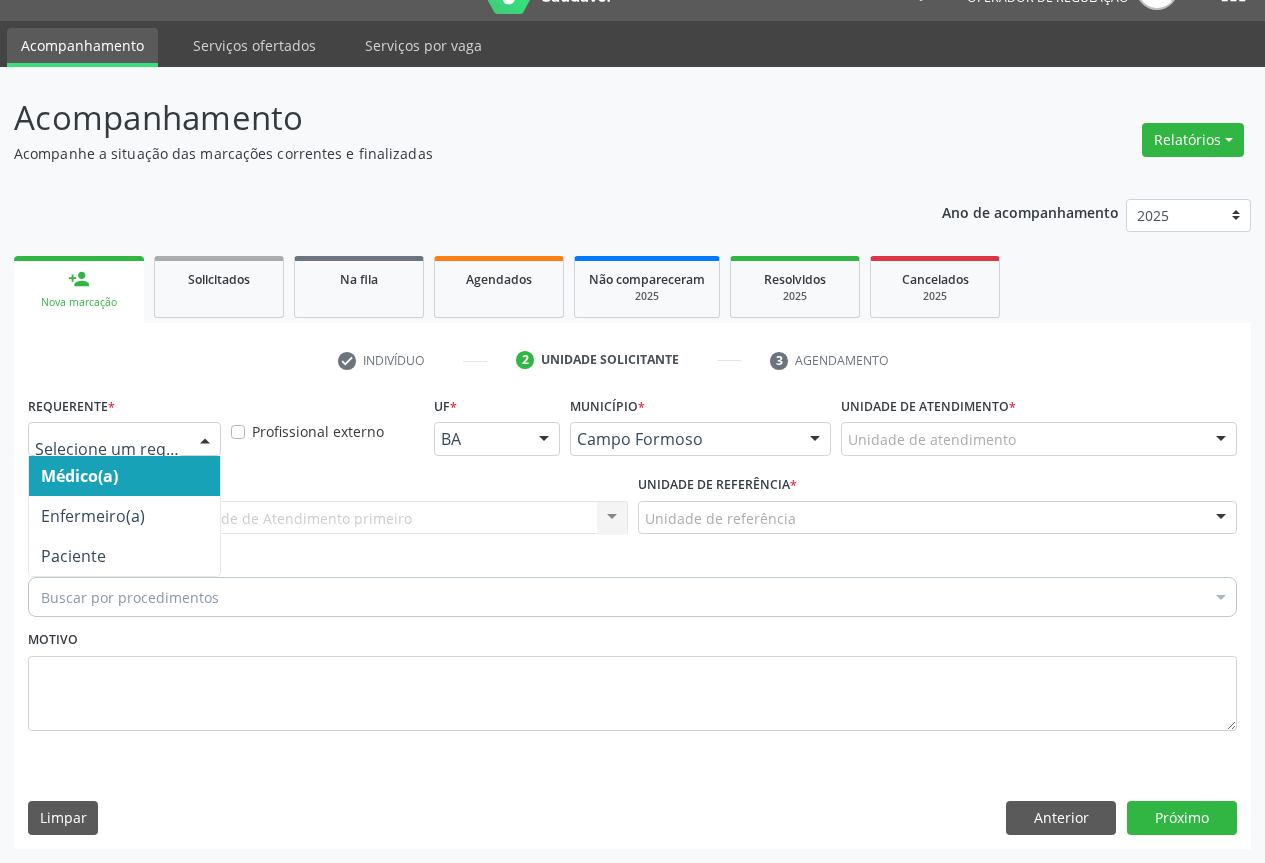 click at bounding box center (205, 440) 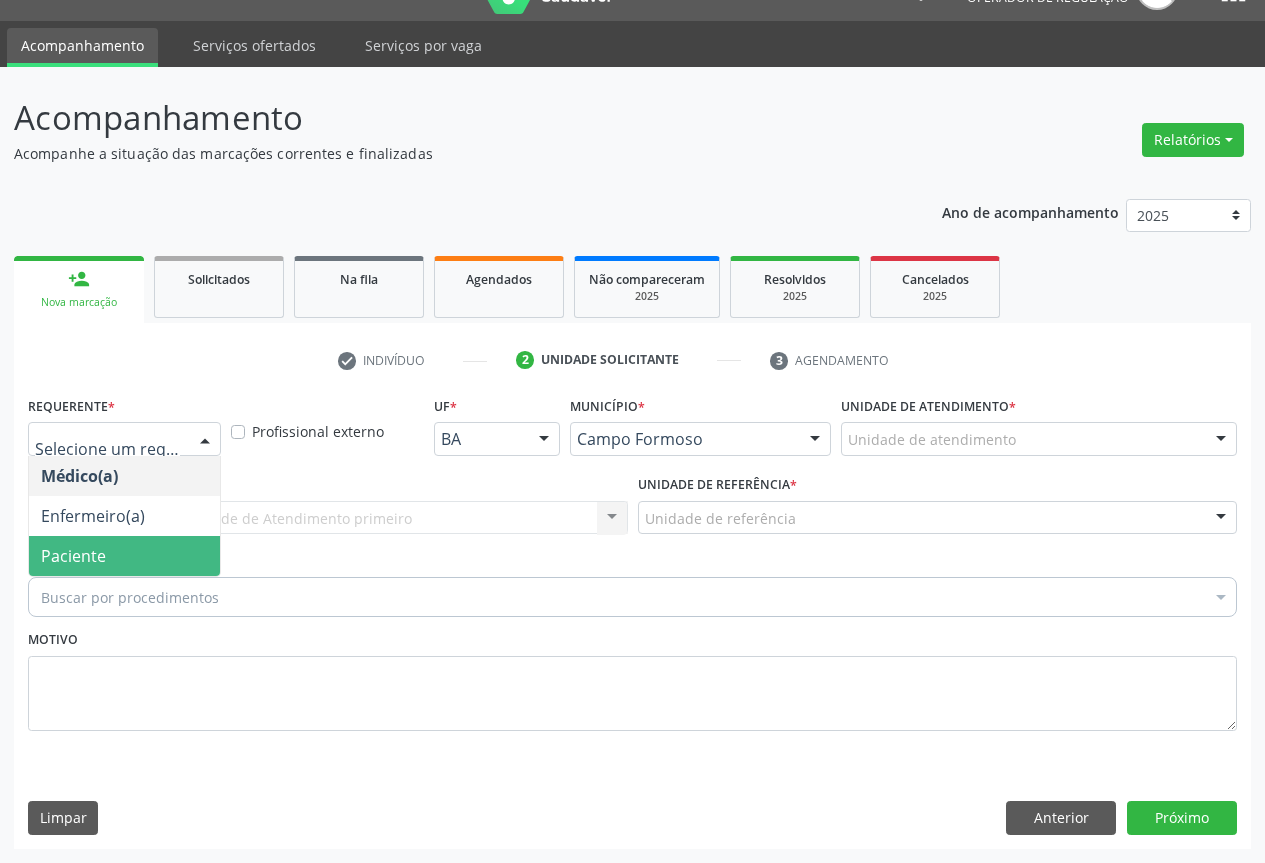 click on "Paciente" at bounding box center (124, 556) 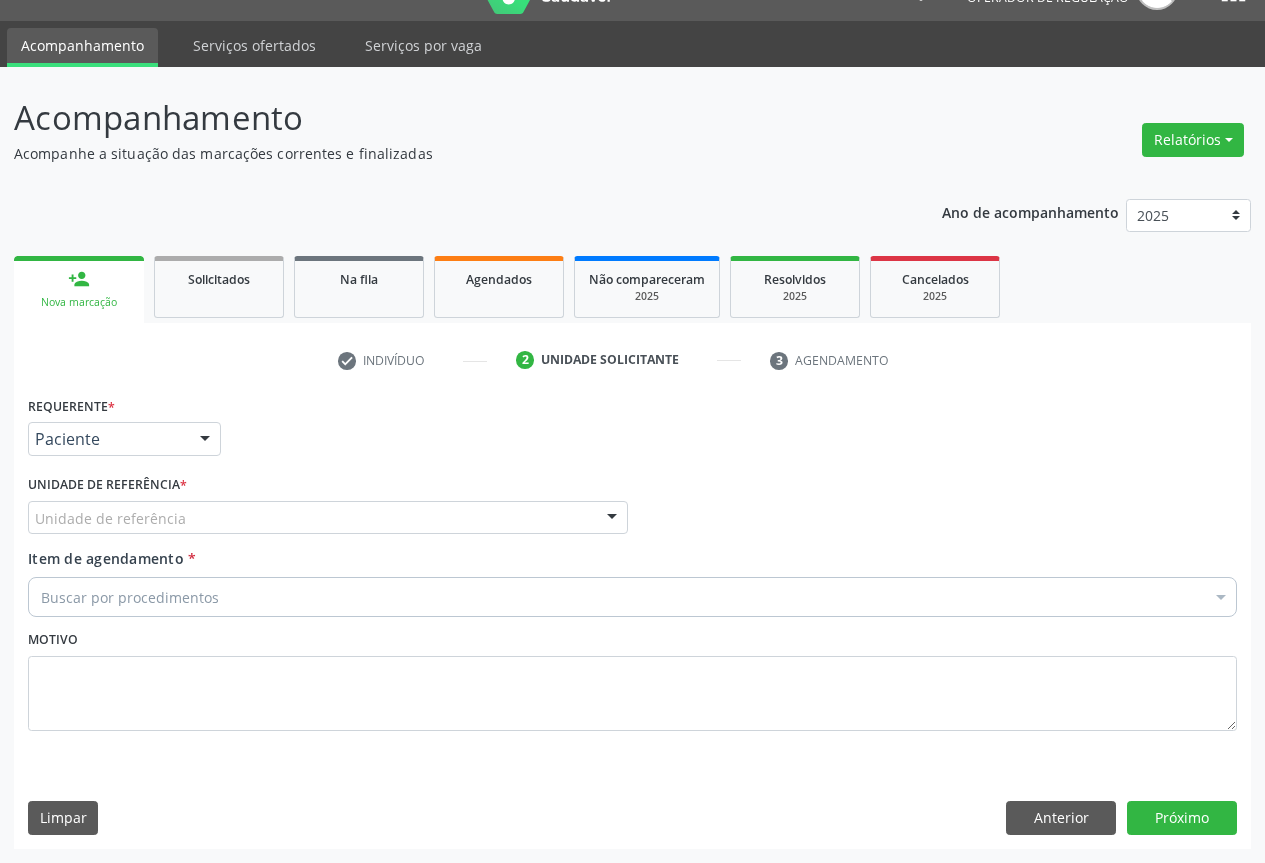 click at bounding box center [612, 519] 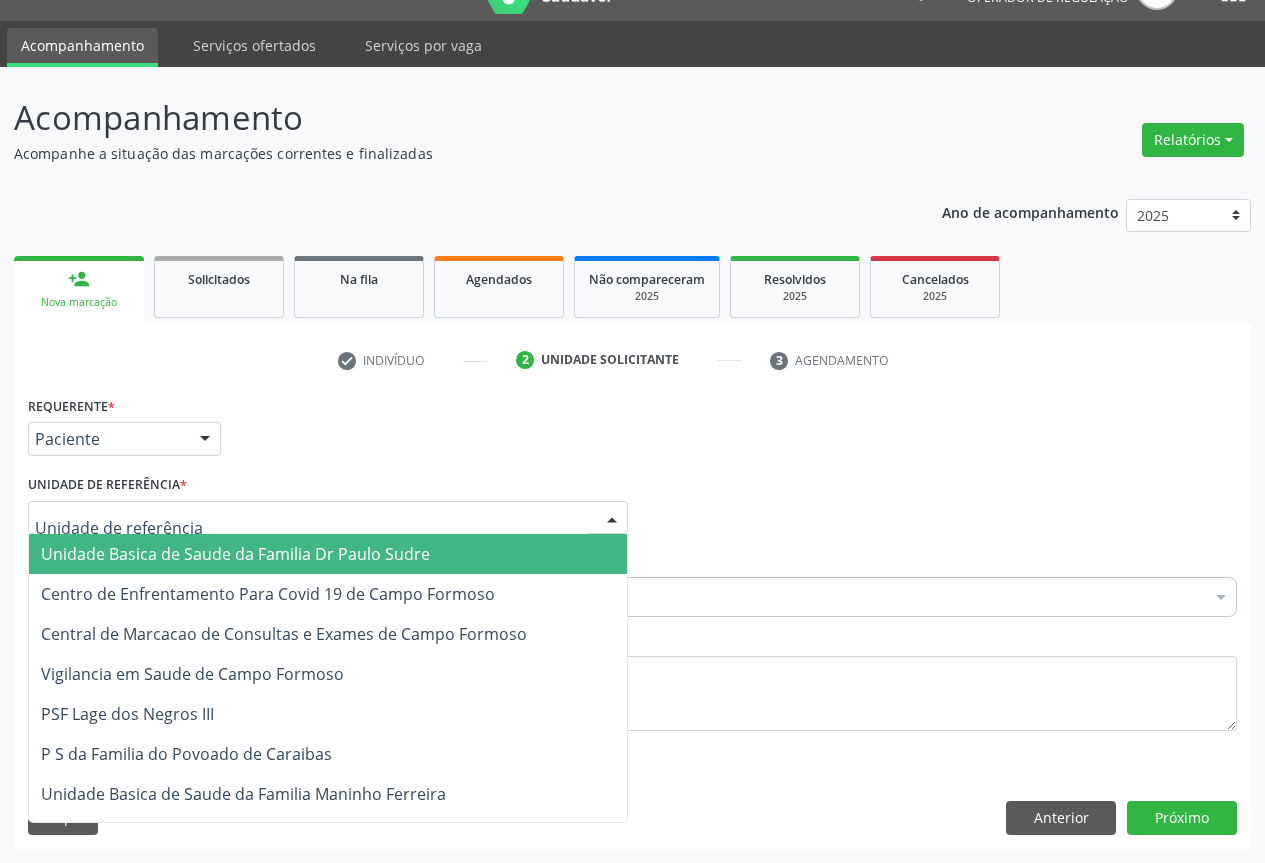click on "Unidade Basica de Saude da Familia Dr Paulo Sudre" at bounding box center (328, 554) 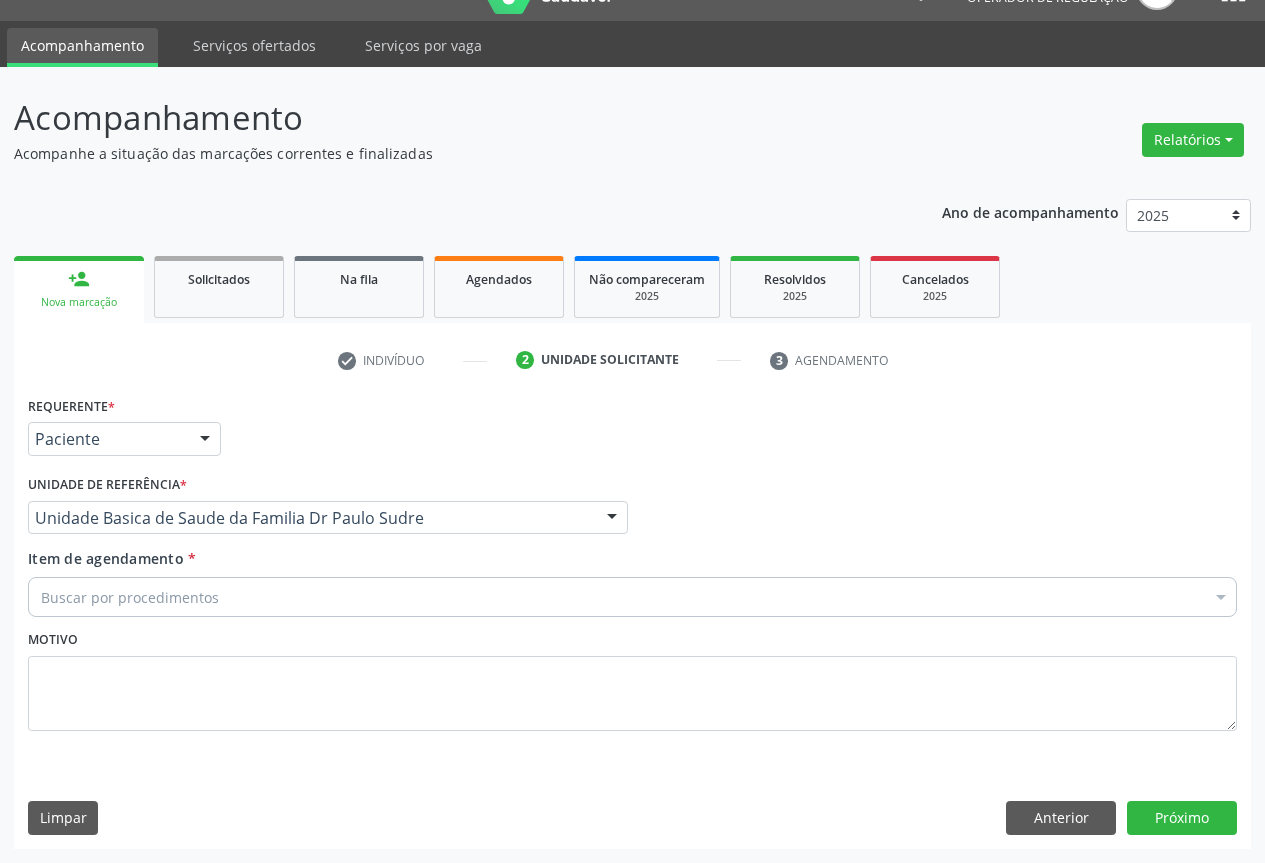 click on "Buscar por procedimentos" at bounding box center (632, 597) 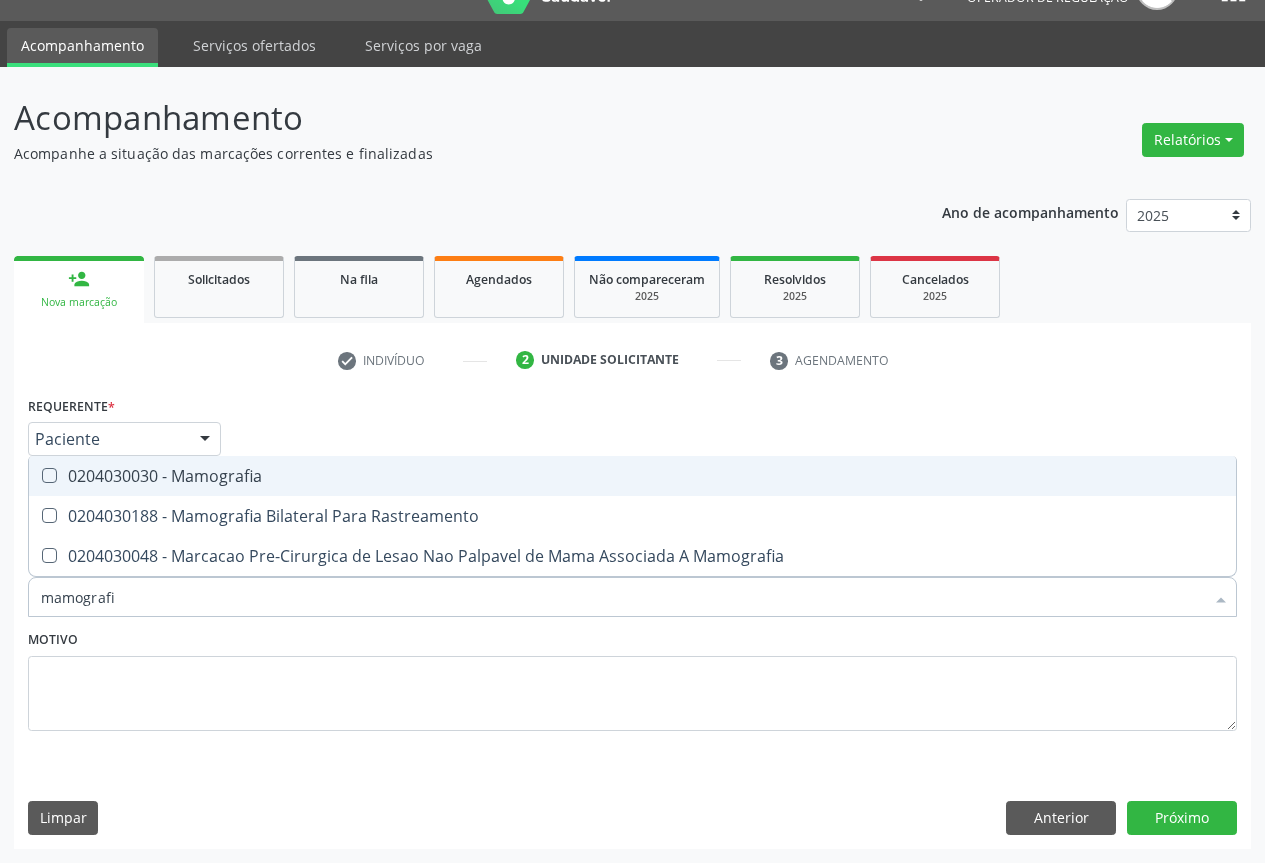 type on "mamografia" 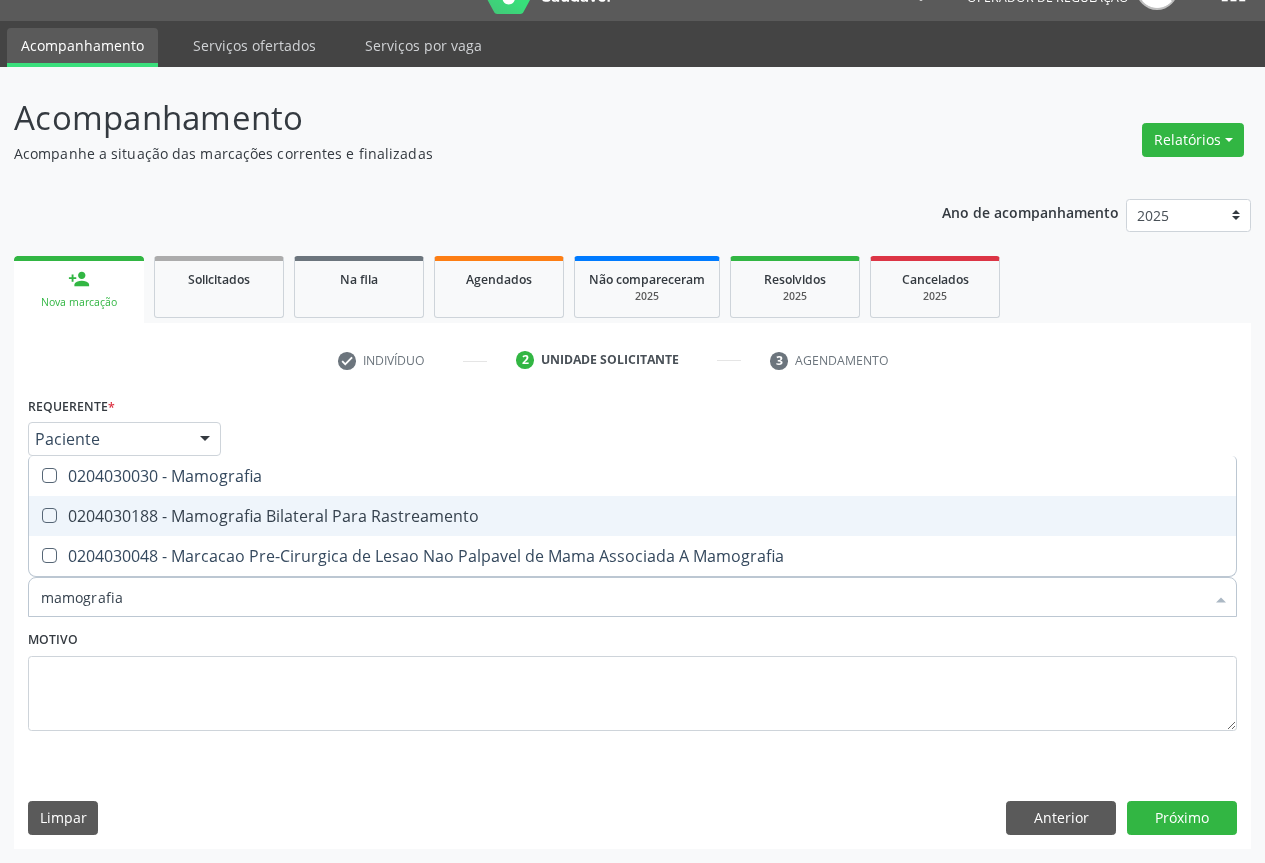 click on "0204030188 - Mamografia Bilateral Para Rastreamento" at bounding box center (632, 516) 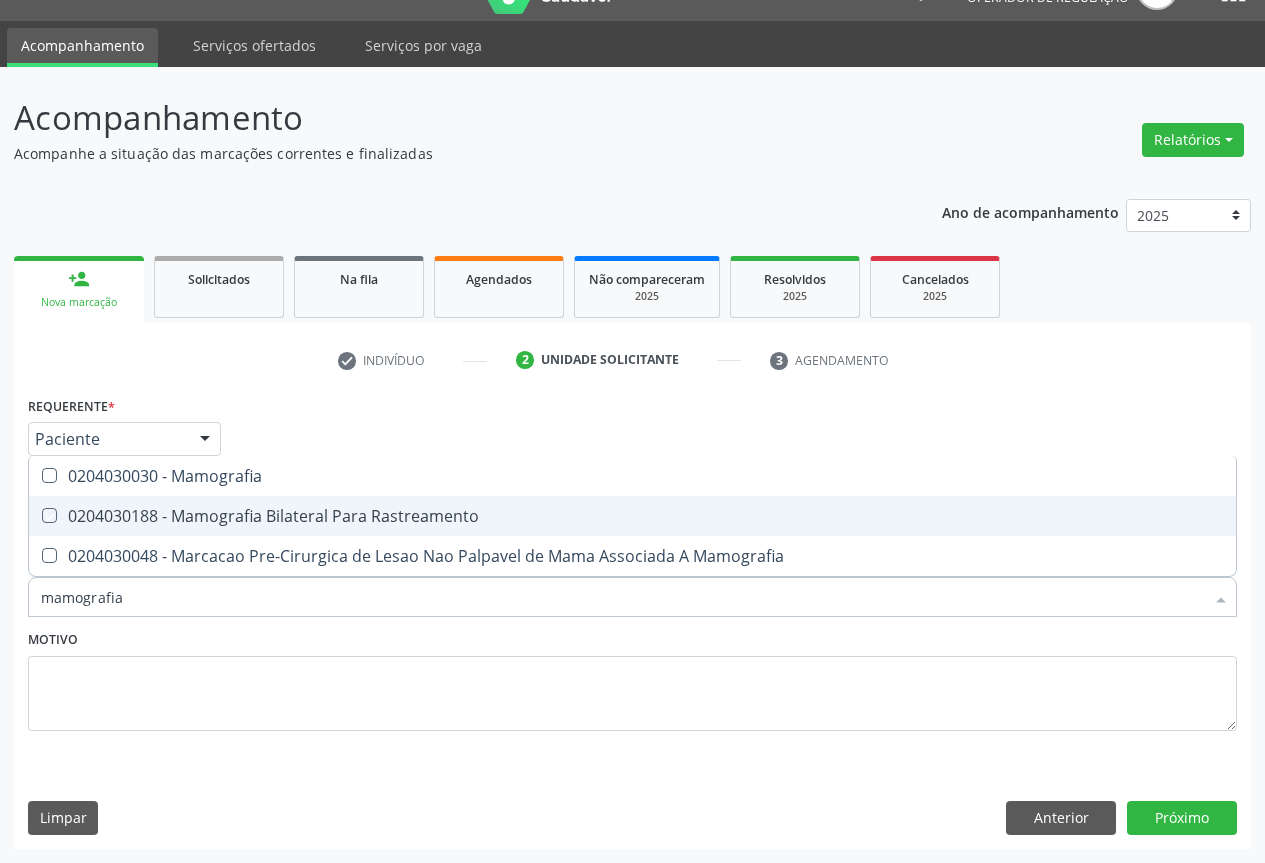 checkbox on "true" 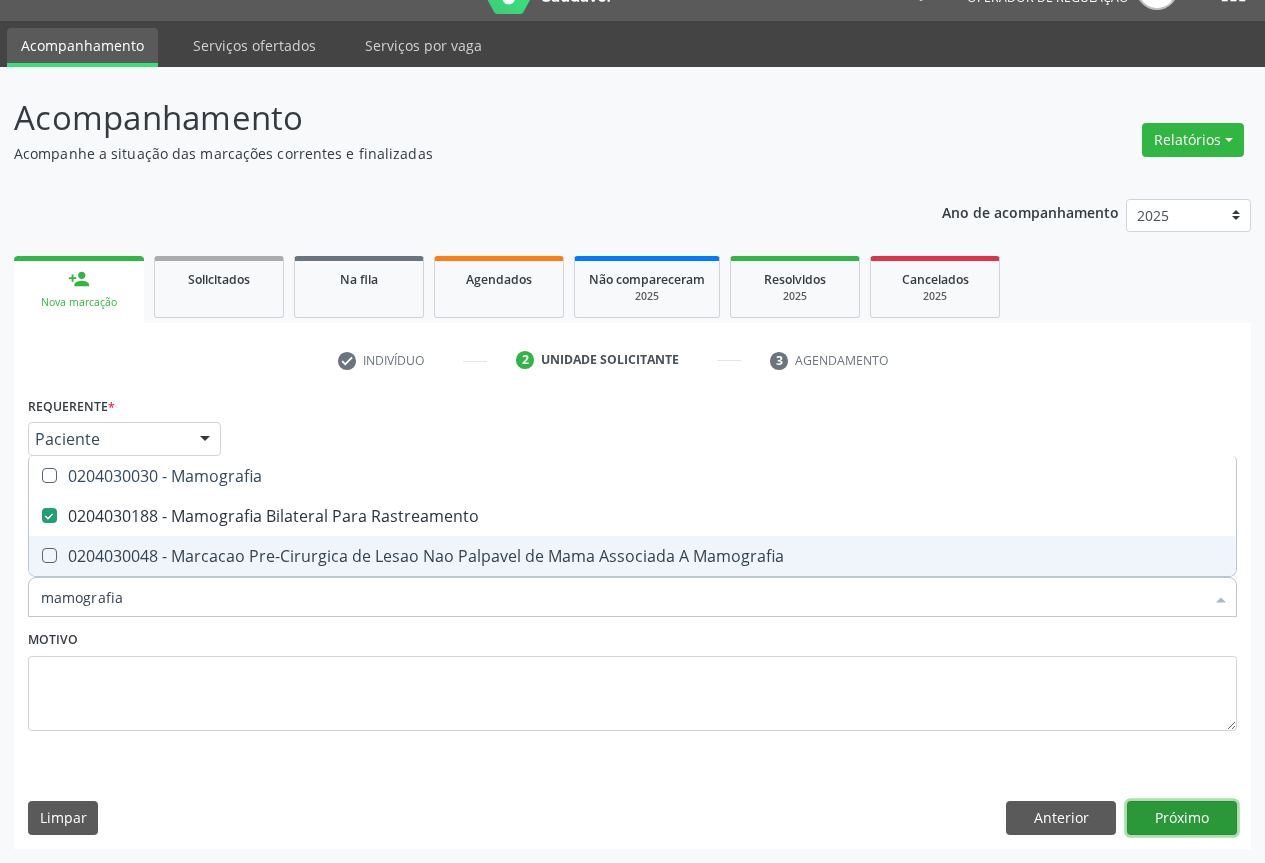click on "Próximo" at bounding box center [1182, 818] 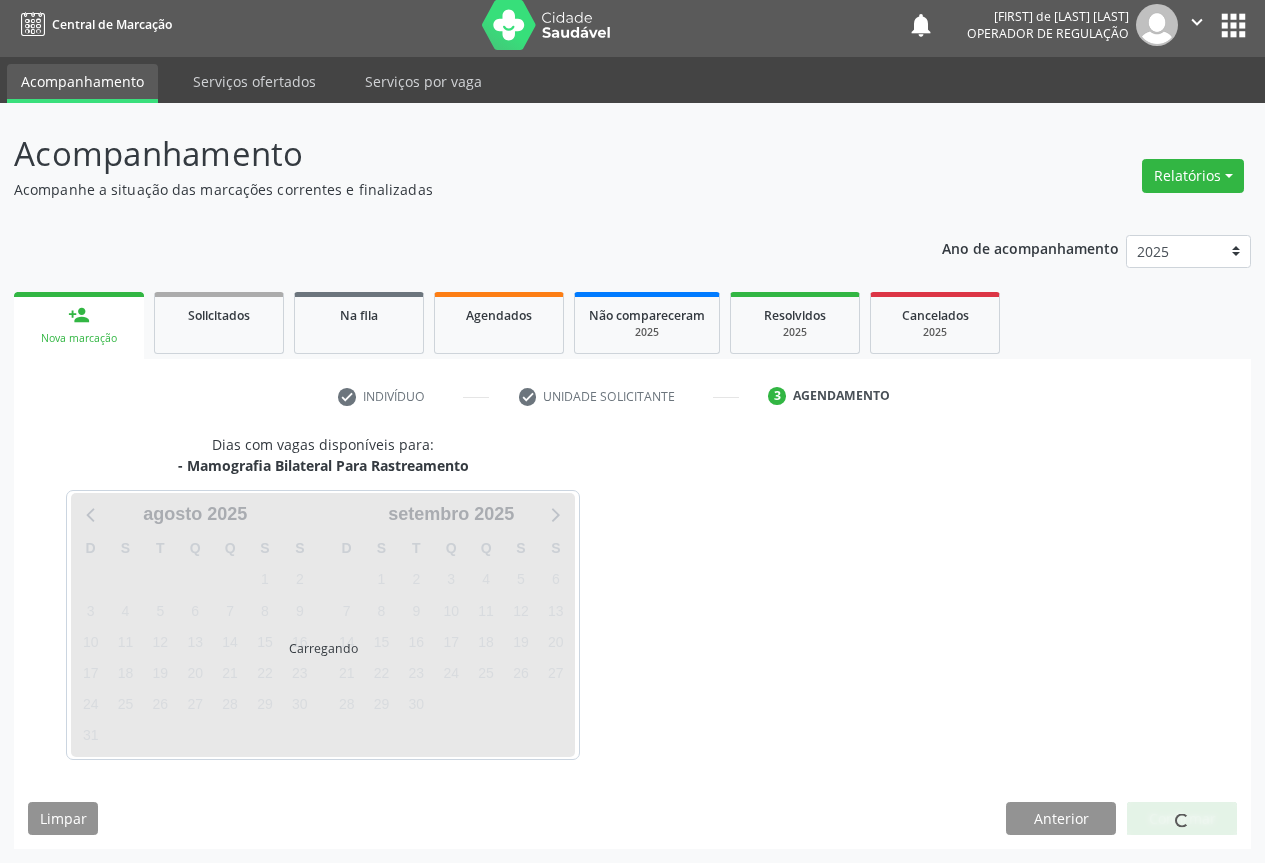 scroll, scrollTop: 7, scrollLeft: 0, axis: vertical 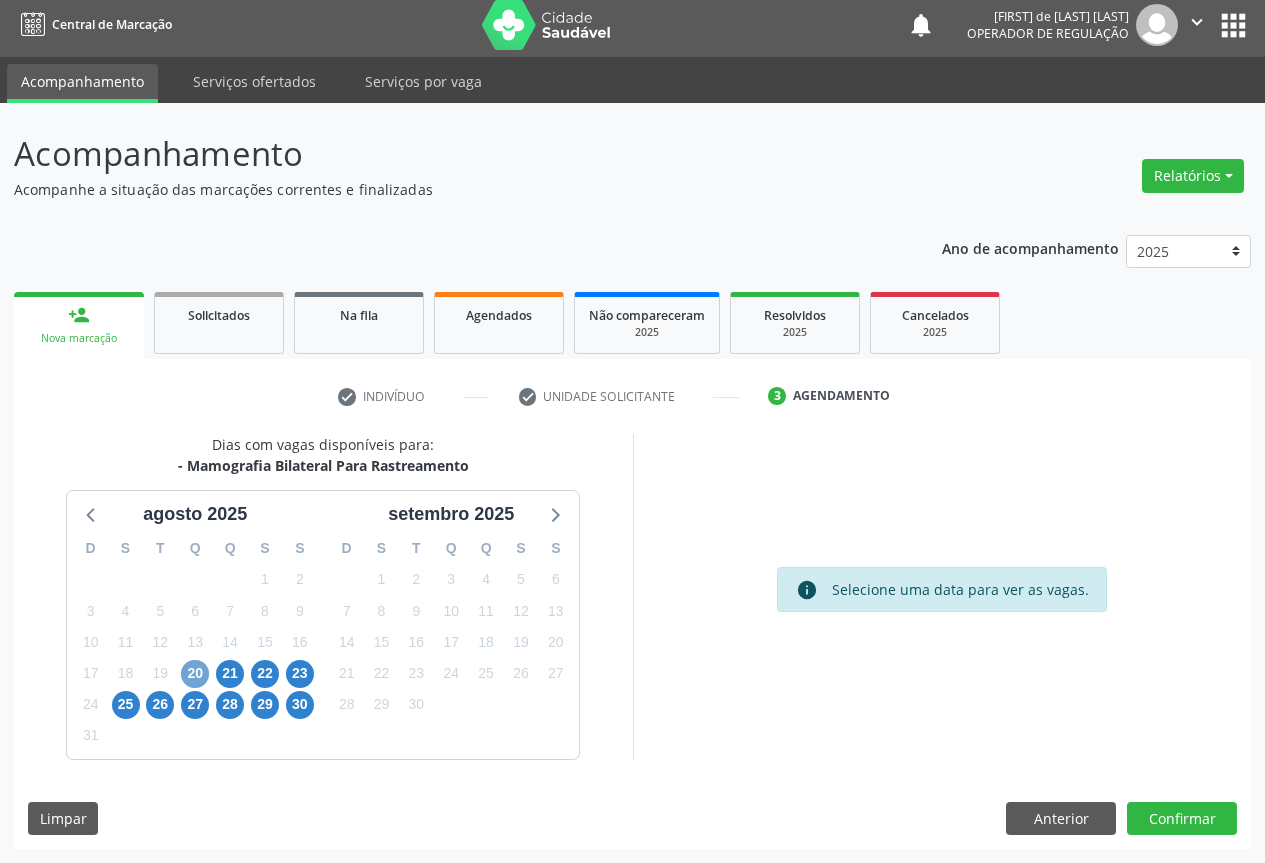 click on "20" at bounding box center [195, 674] 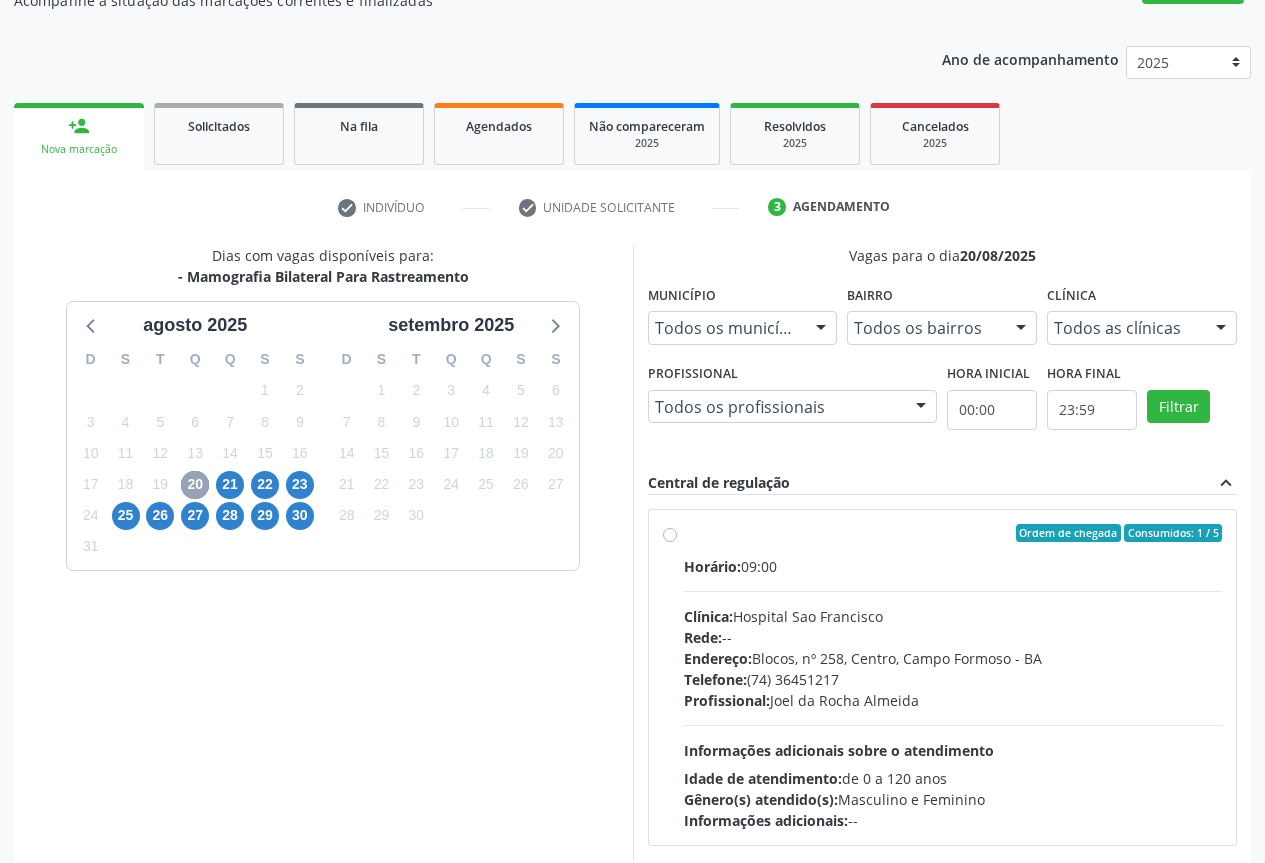 scroll, scrollTop: 227, scrollLeft: 0, axis: vertical 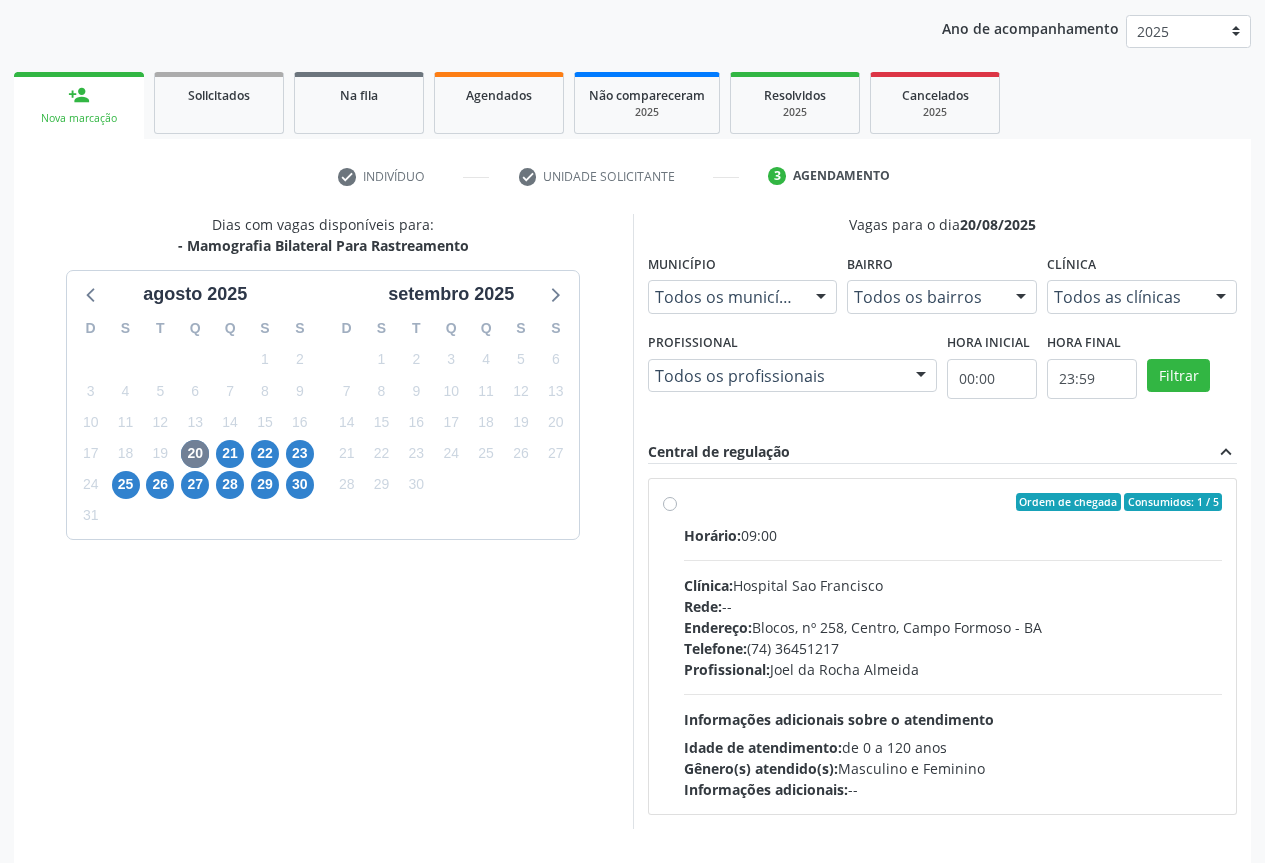 click on "Ordem de chegada
Consumidos: 1 / 5
Horário:   09:00
Clínica:  Hospital Sao Francisco
Rede:
--
Endereço:   Blocos, nº 258, Centro, [CITY] - [STATE]
Telefone:   ([PHONE]) [PHONE]-[PHONE]
Profissional:
[FIRST] de [LAST] [LAST]
Informações adicionais sobre o atendimento
Idade de atendimento:
de 0 a 120 anos
Gênero(s) atendido(s):
Masculino e Feminino
Informações adicionais:
--" at bounding box center [953, 646] 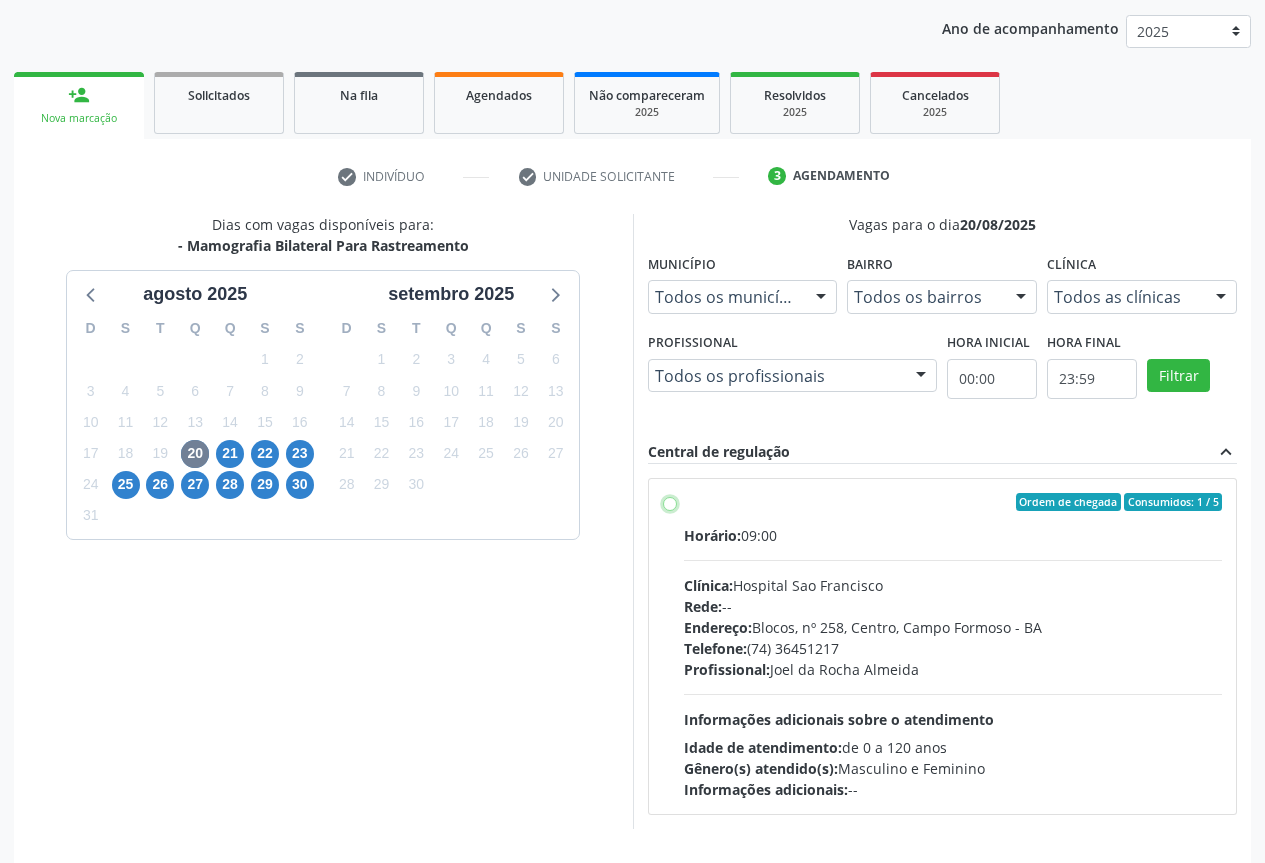 click on "Ordem de chegada
Consumidos: 1 / 5
Horário:   09:00
Clínica:  Hospital Sao Francisco
Rede:
--
Endereço:   Blocos, nº 258, Centro, [CITY] - [STATE]
Telefone:   ([PHONE]) [PHONE]-[PHONE]
Profissional:
[FIRST] de [LAST] [LAST]
Informações adicionais sobre o atendimento
Idade de atendimento:
de 0 a 120 anos
Gênero(s) atendido(s):
Masculino e Feminino
Informações adicionais:
--" at bounding box center [670, 502] 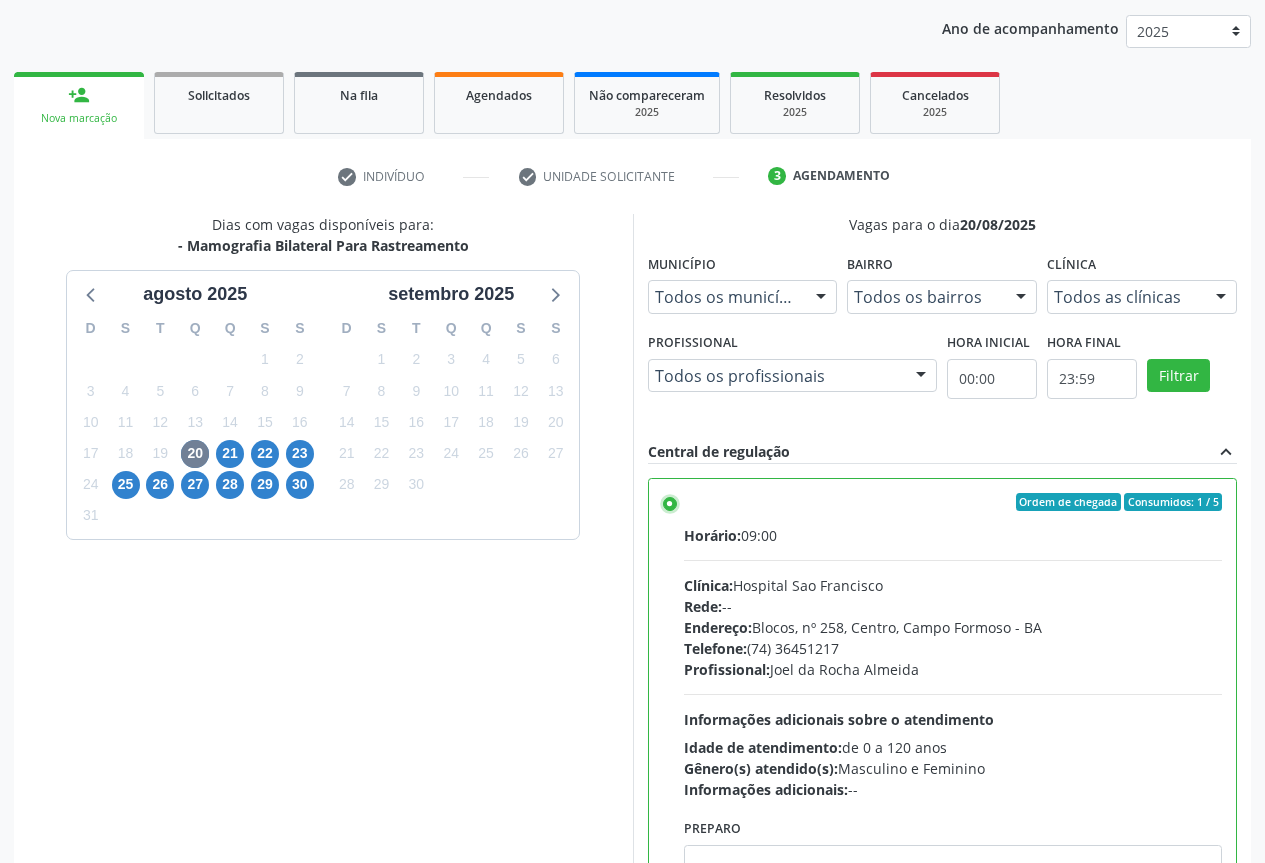 scroll, scrollTop: 332, scrollLeft: 0, axis: vertical 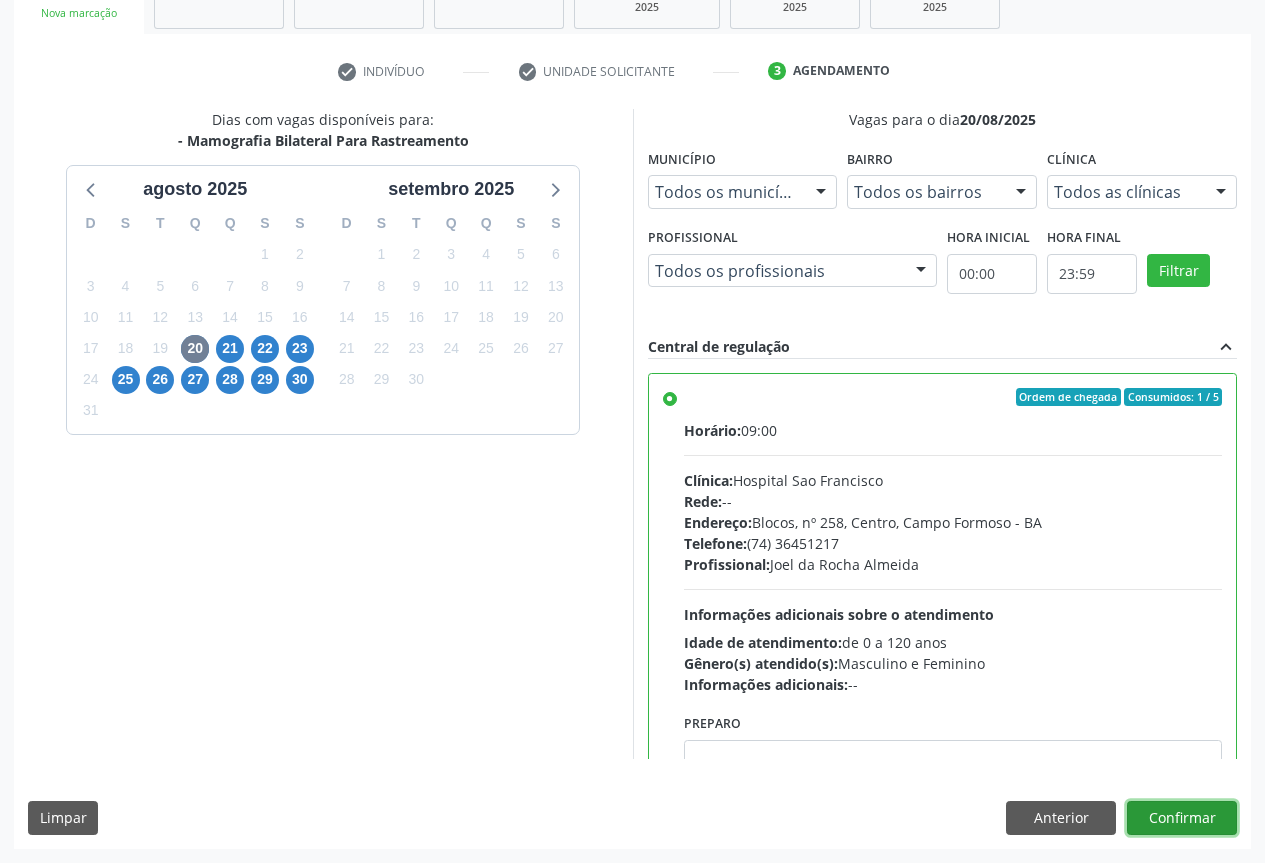 click on "Confirmar" at bounding box center (1182, 818) 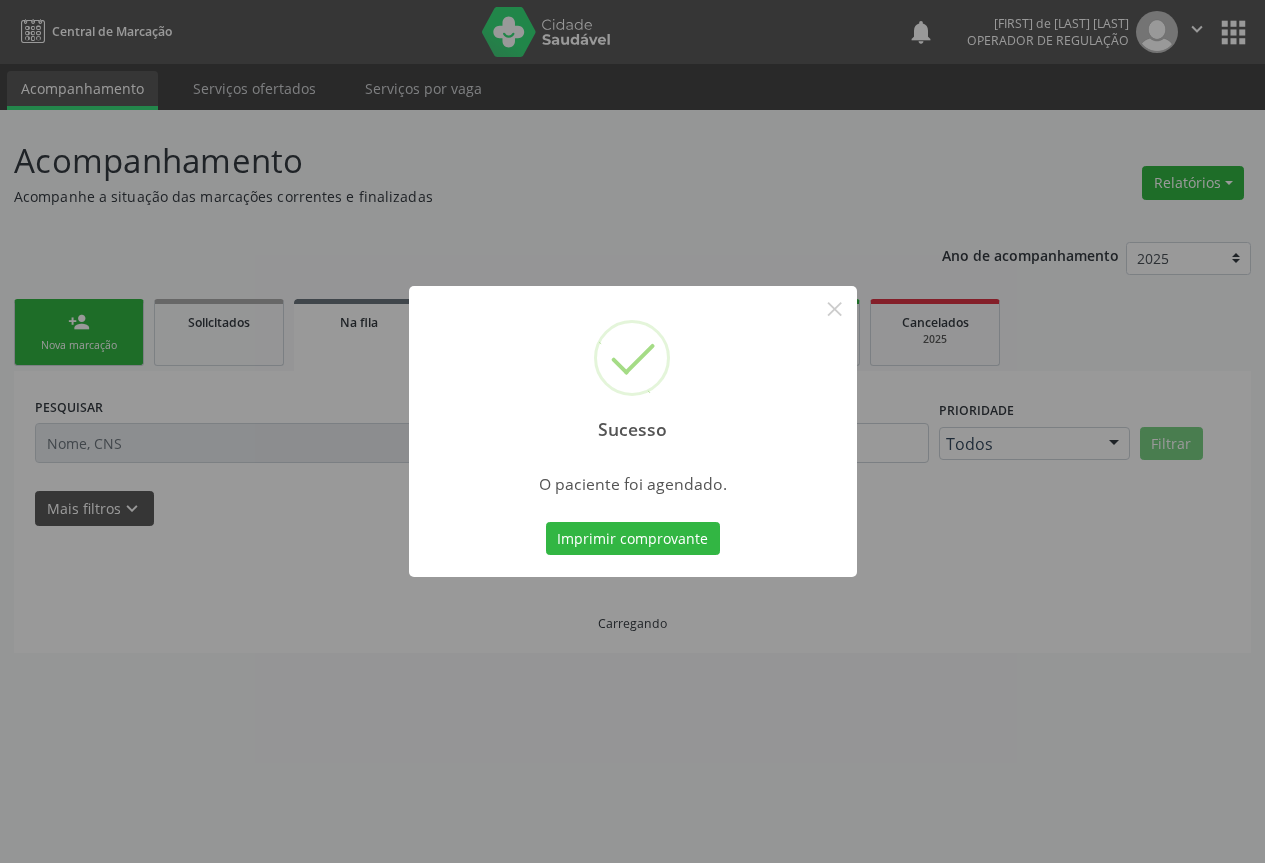 scroll, scrollTop: 0, scrollLeft: 0, axis: both 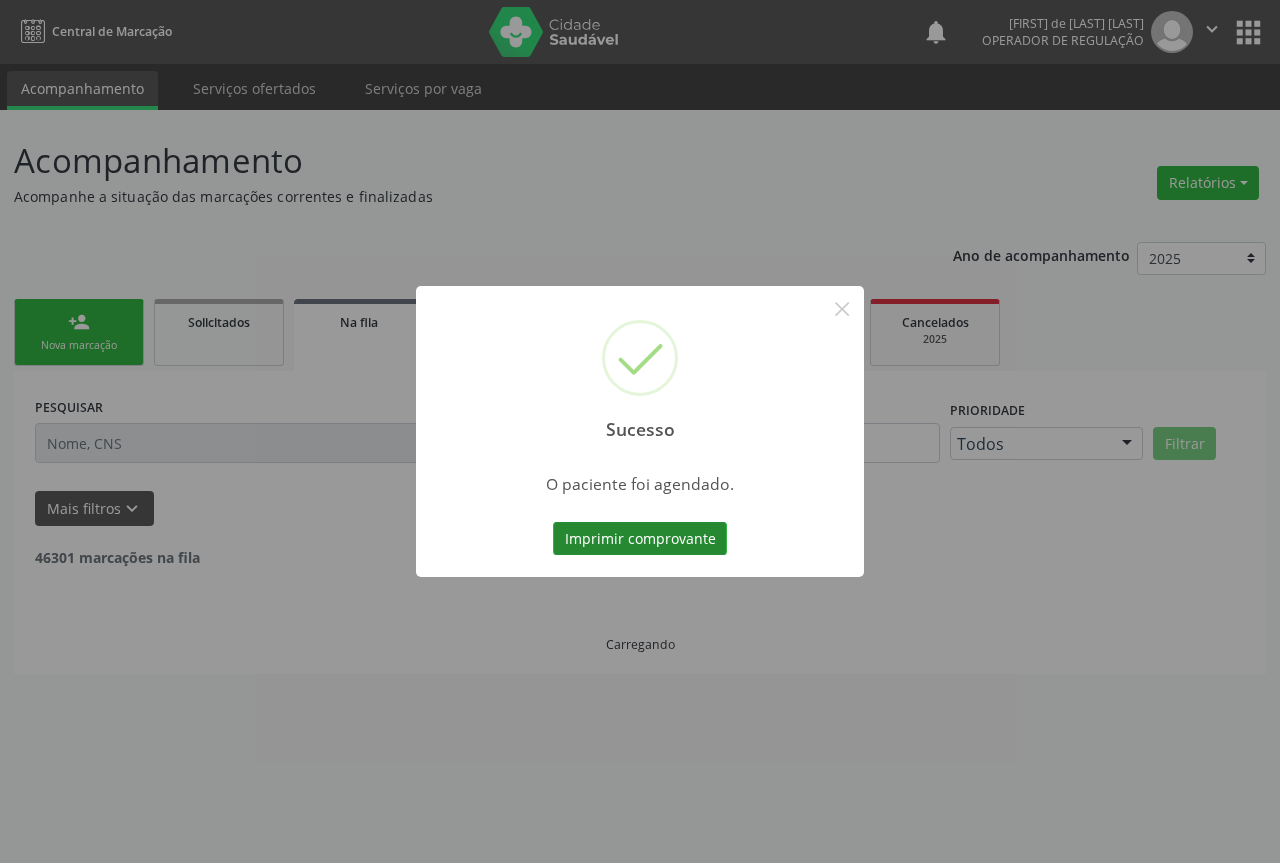 click on "Imprimir comprovante" at bounding box center [640, 539] 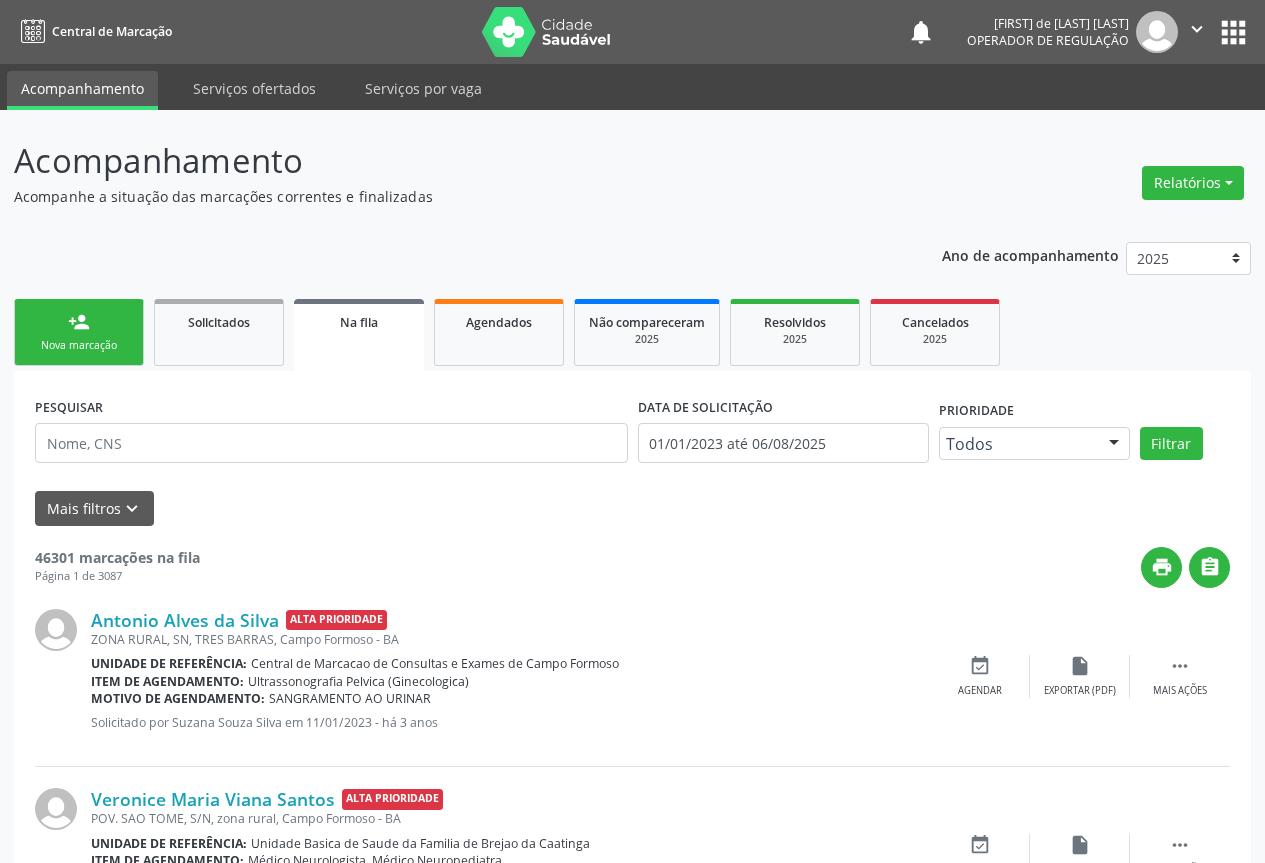 click on "person_add
Nova marcação" at bounding box center [79, 332] 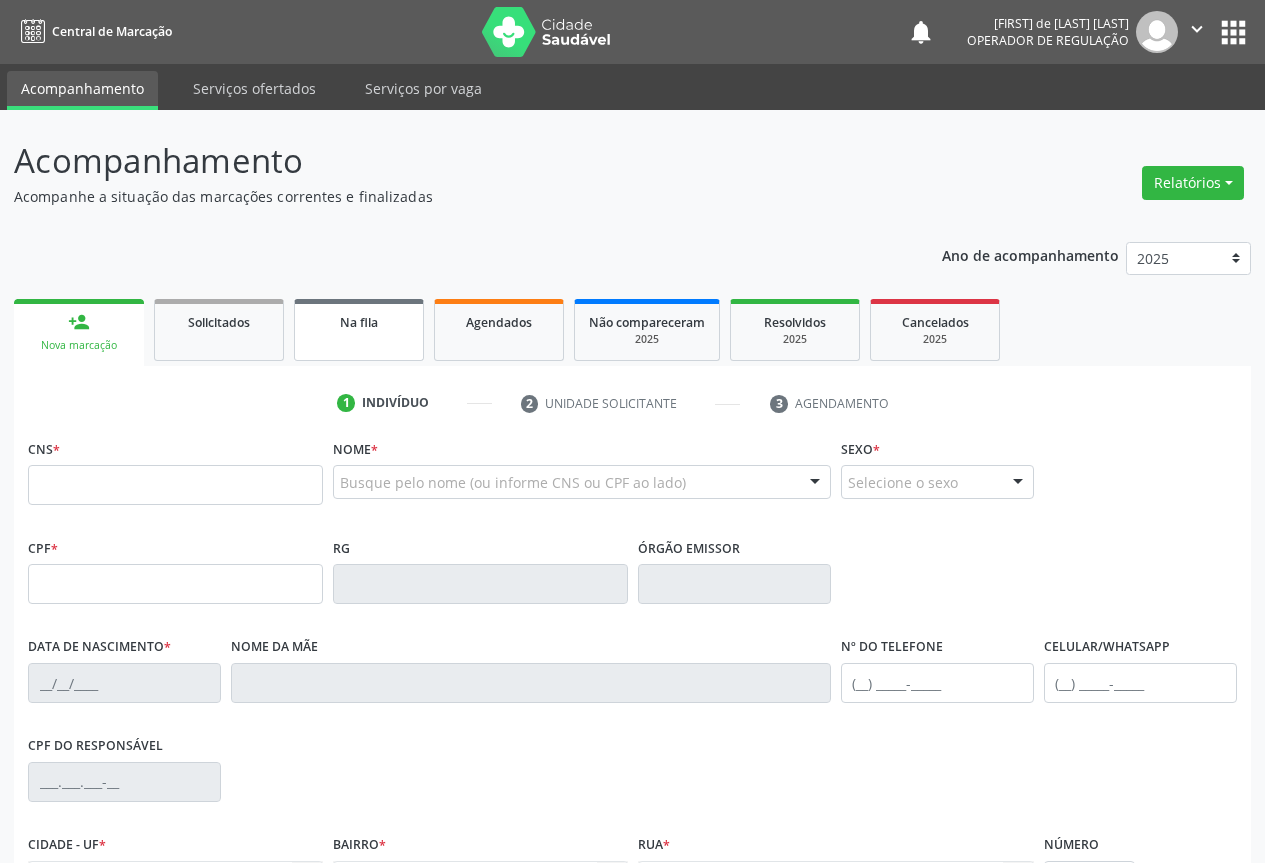click on "Na fila" at bounding box center (359, 321) 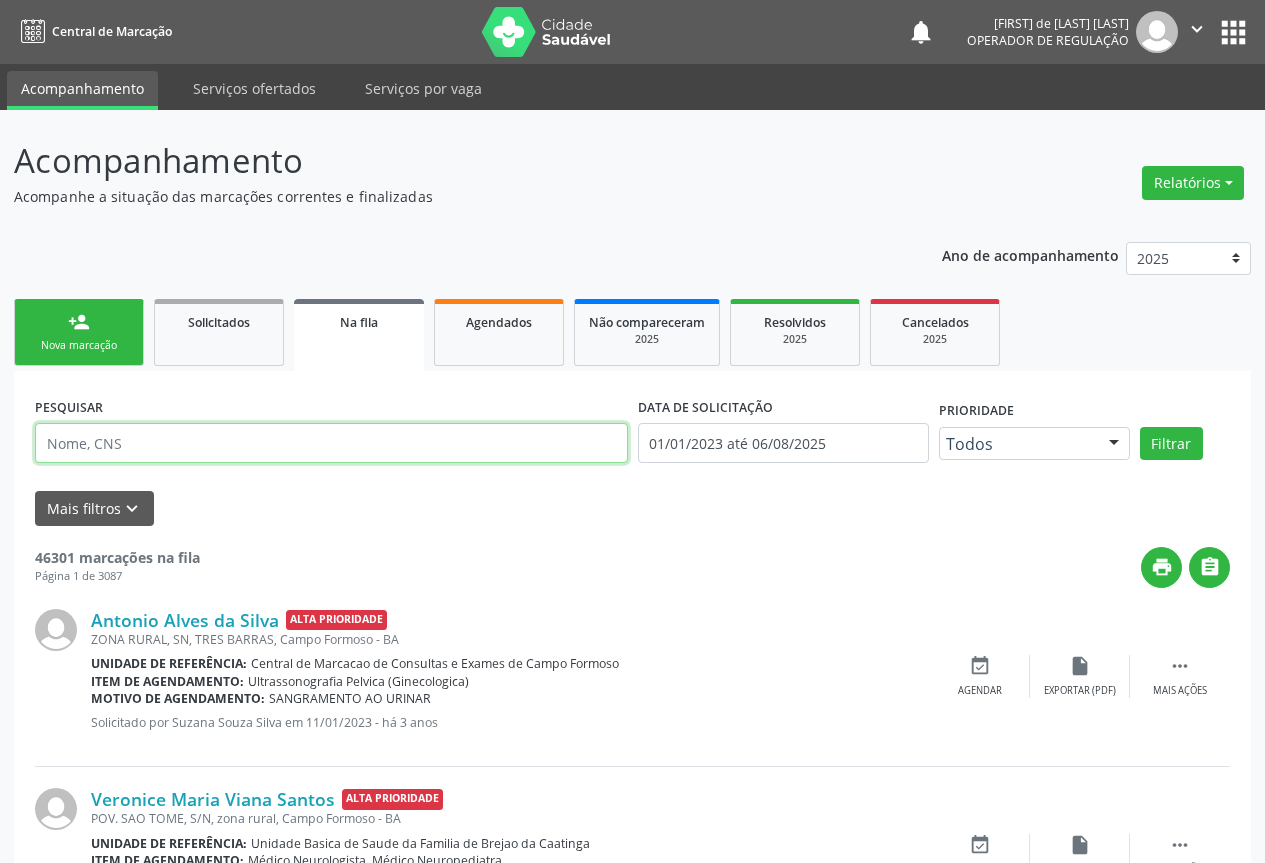 click at bounding box center (331, 443) 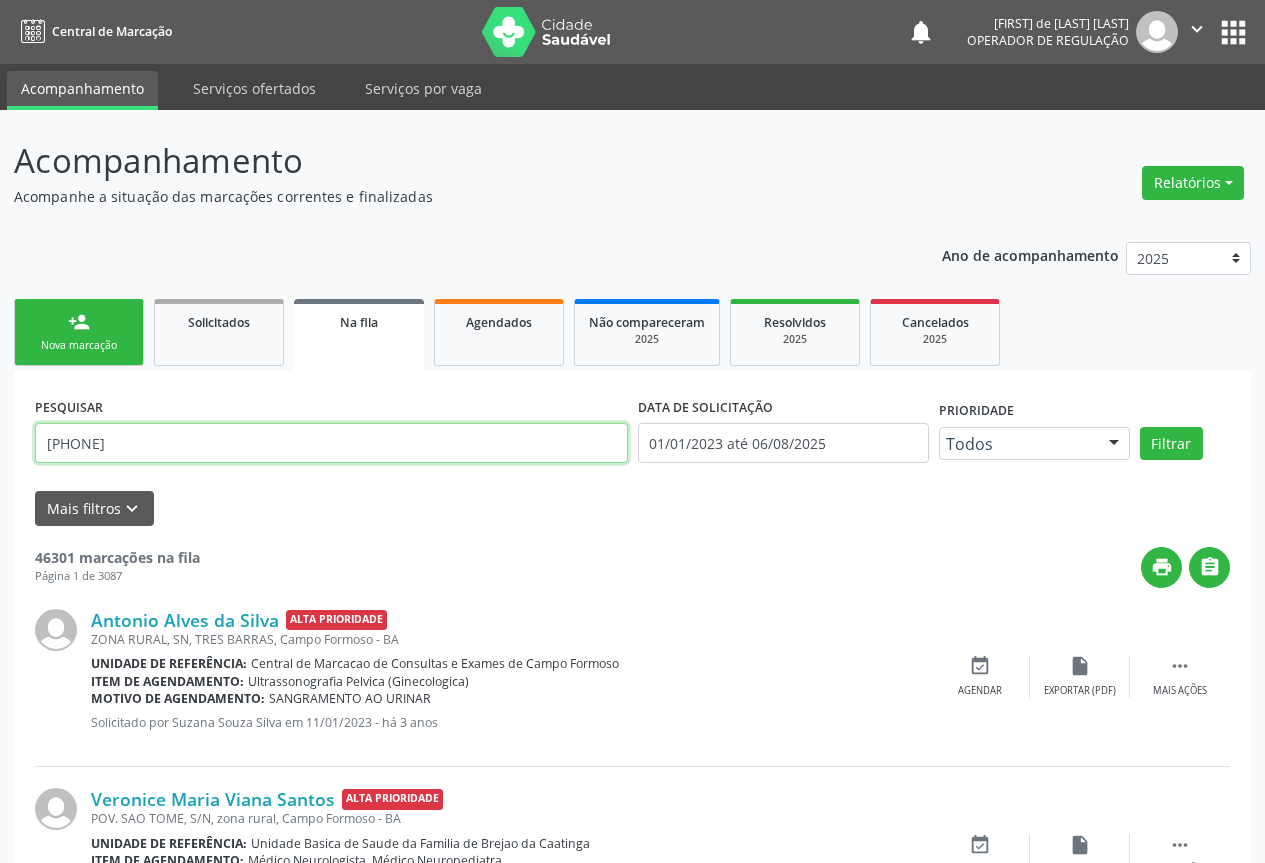 click on "Filtrar" at bounding box center (1171, 444) 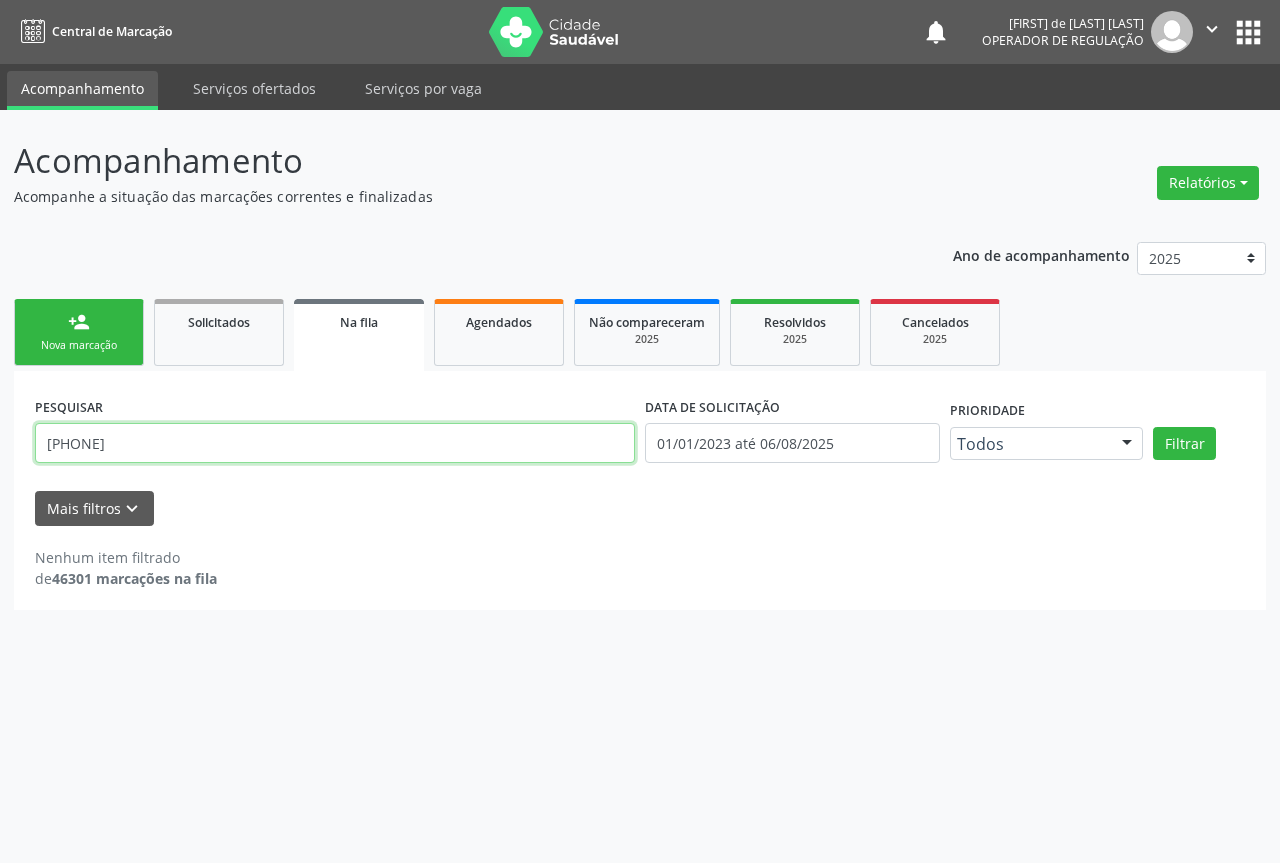 click on "[PHONE]" at bounding box center [335, 443] 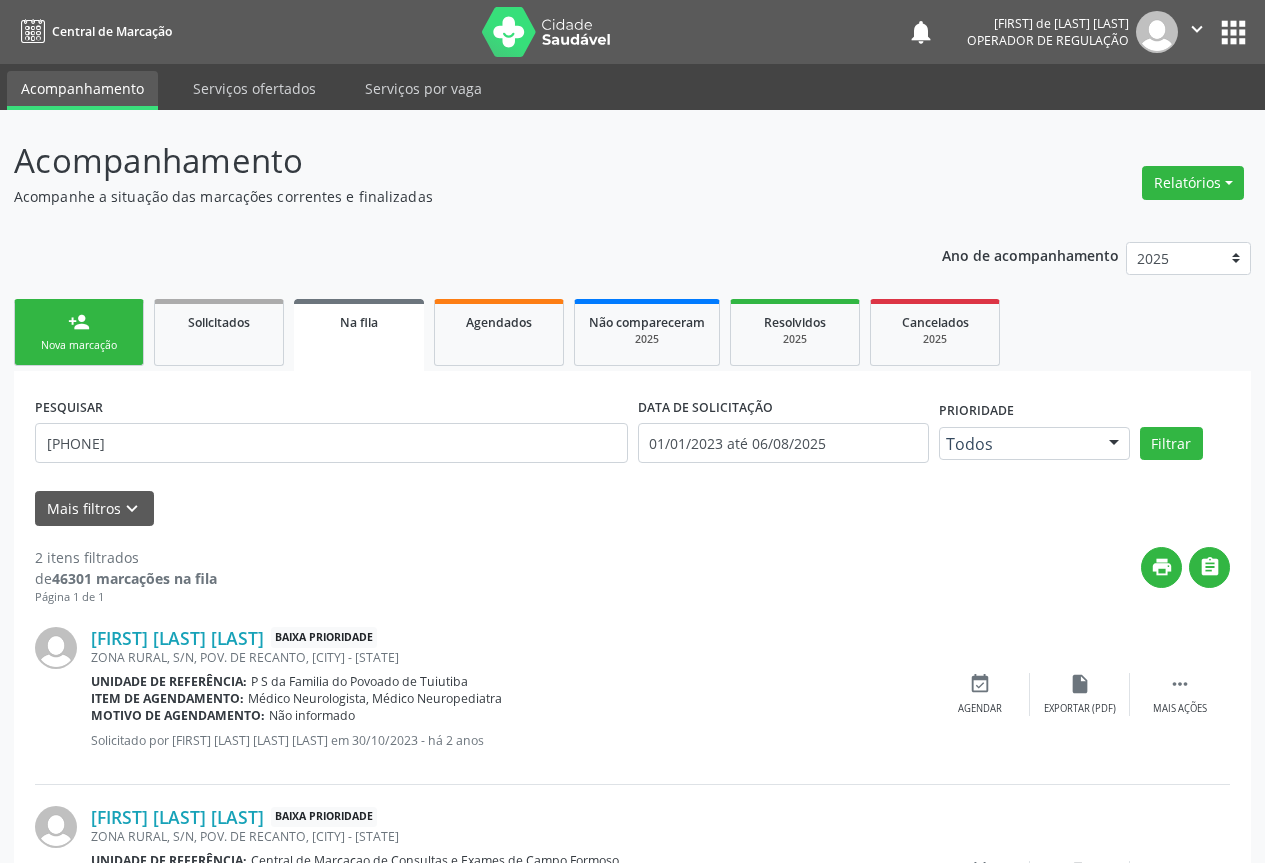 scroll, scrollTop: 152, scrollLeft: 0, axis: vertical 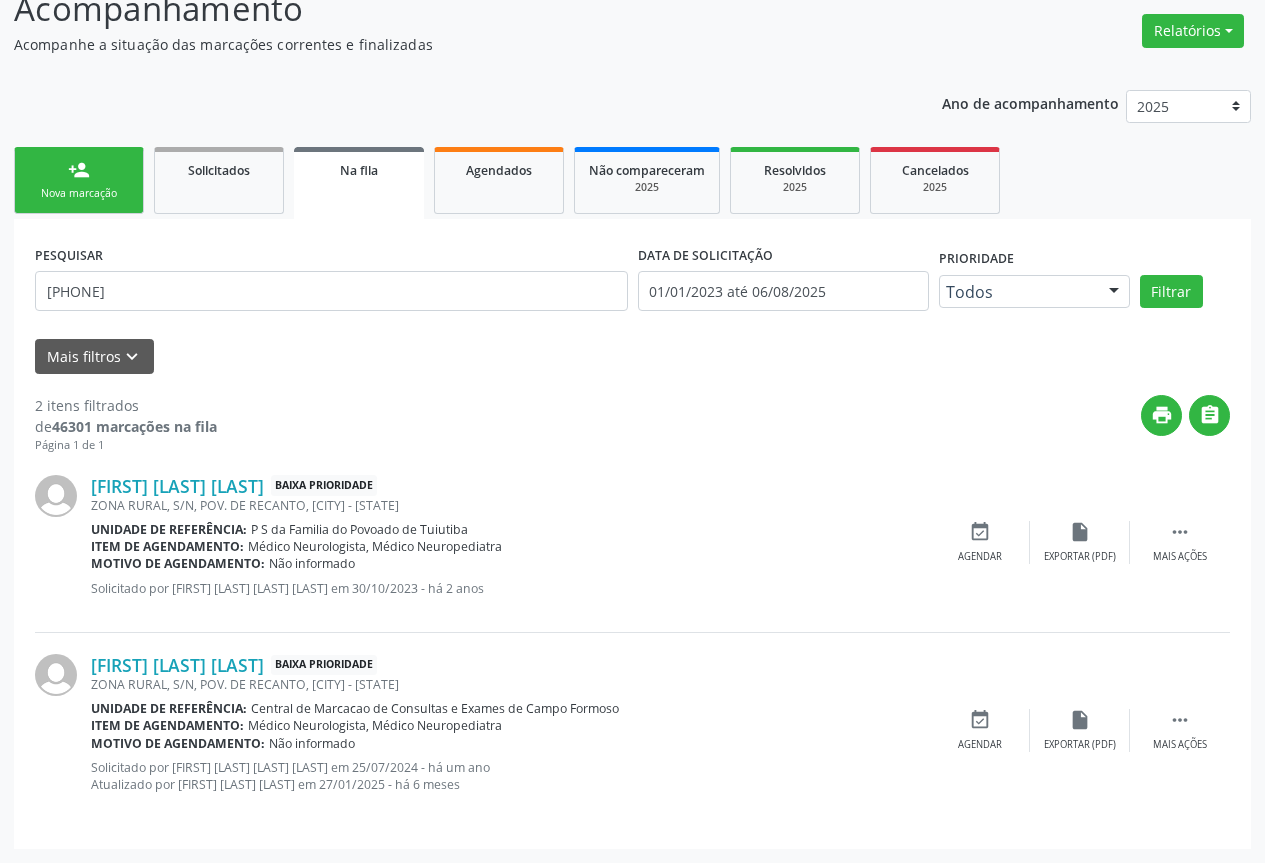 click on "person_add
Nova marcação" at bounding box center [79, 180] 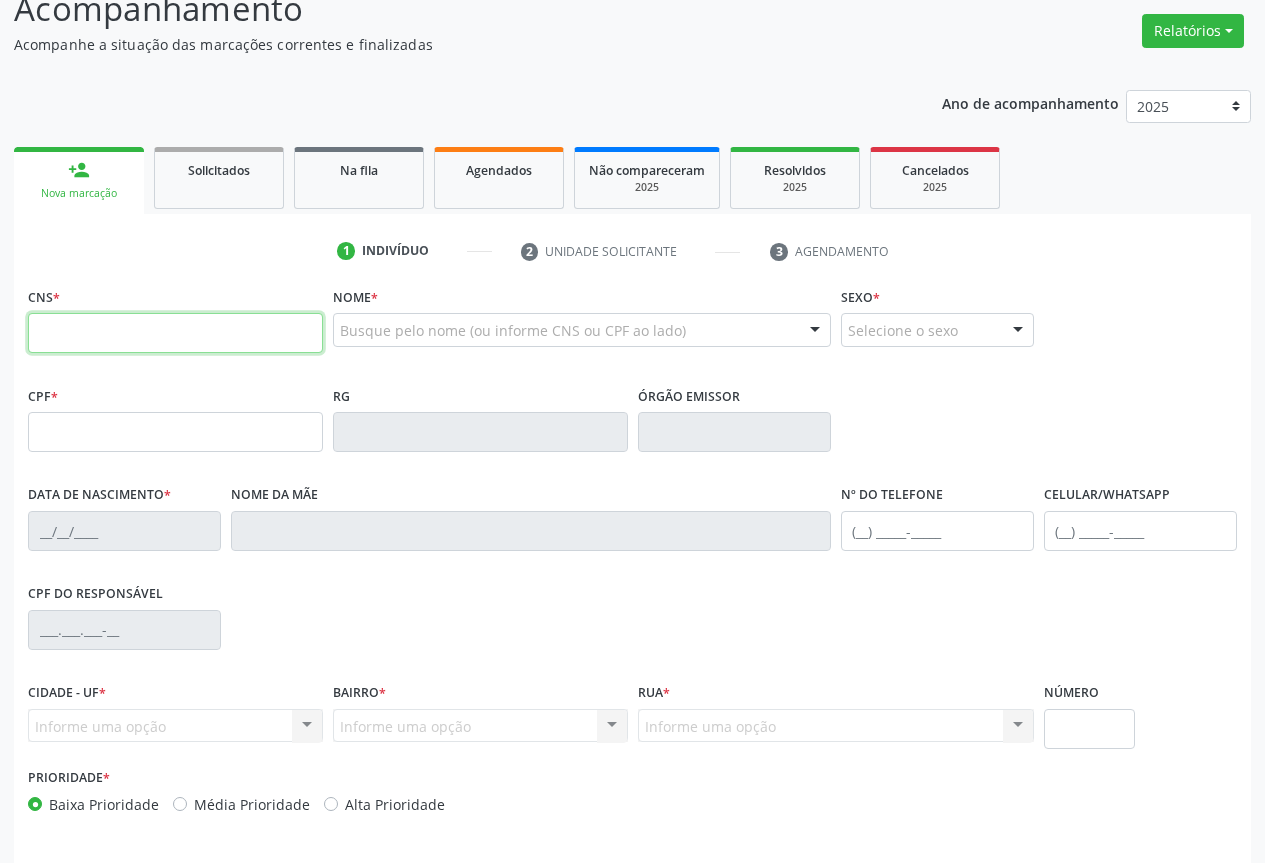 click at bounding box center (175, 333) 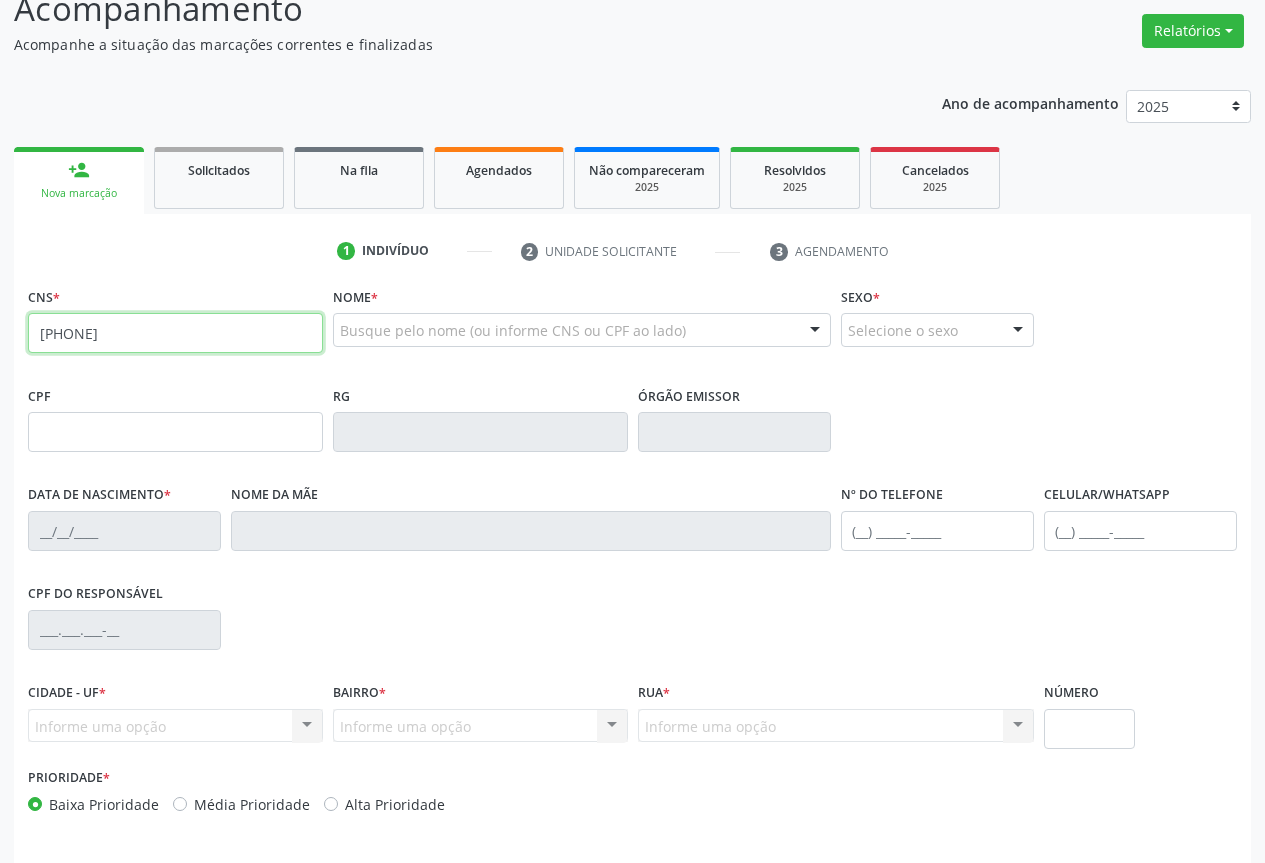 type on "[PHONE]" 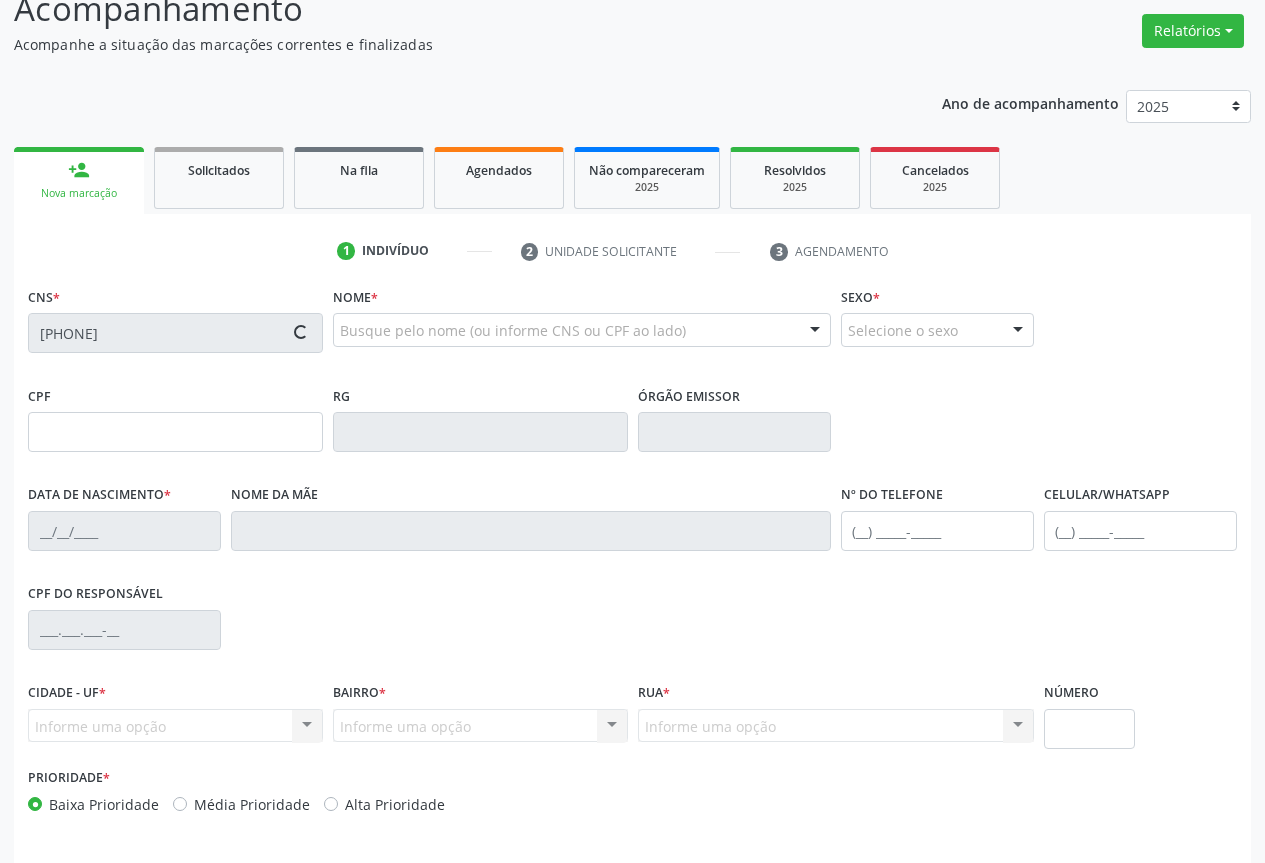 type on "[PHONE]" 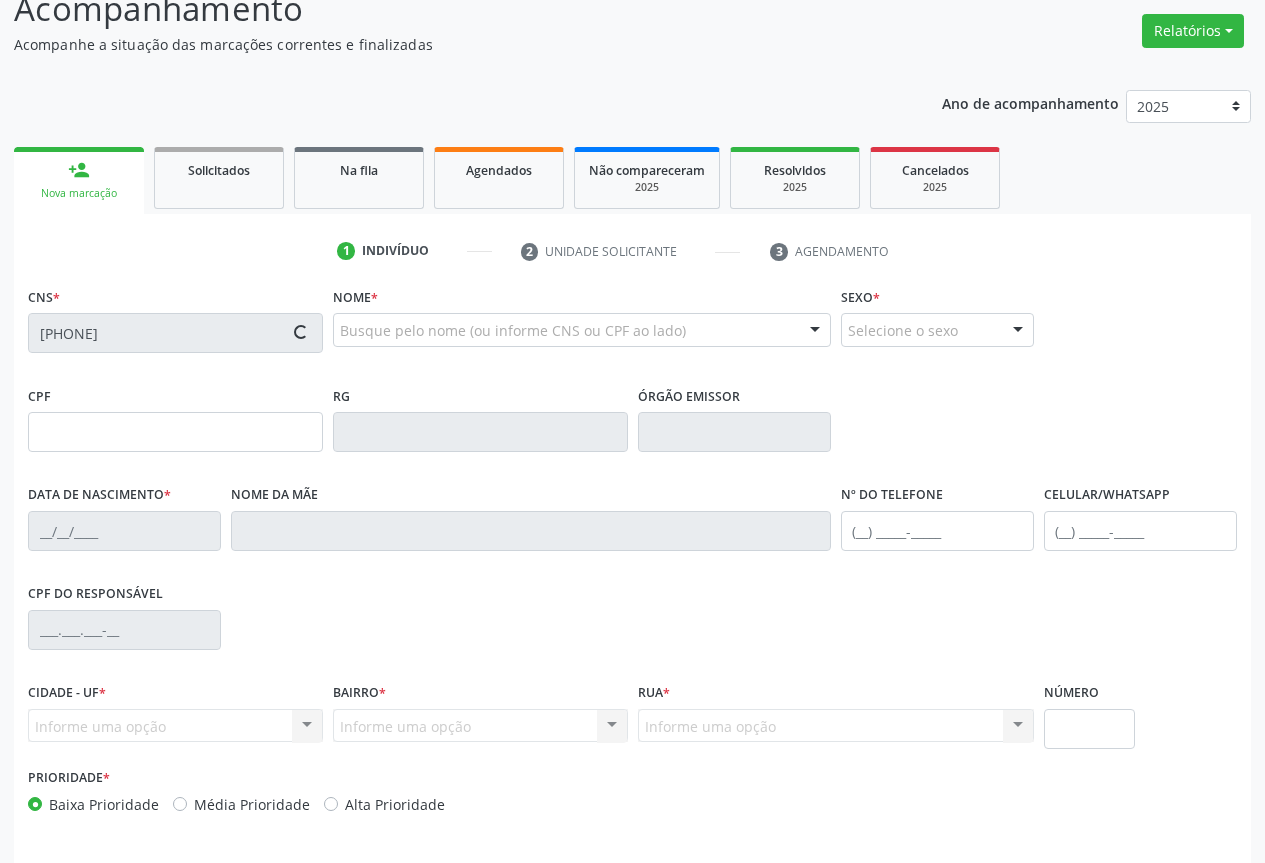 type on "26/06/1996" 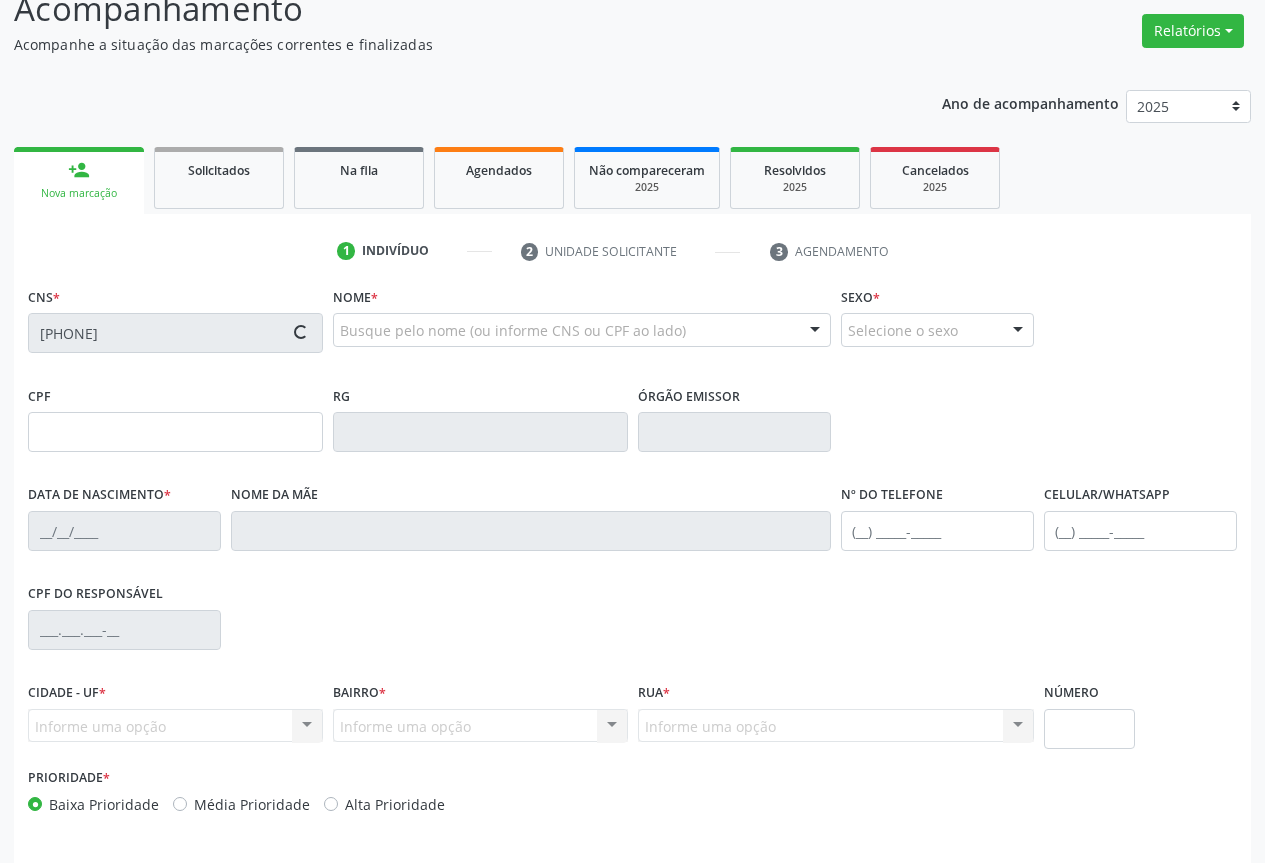 type on "([PHONE]) [PHONE]-[PHONE]" 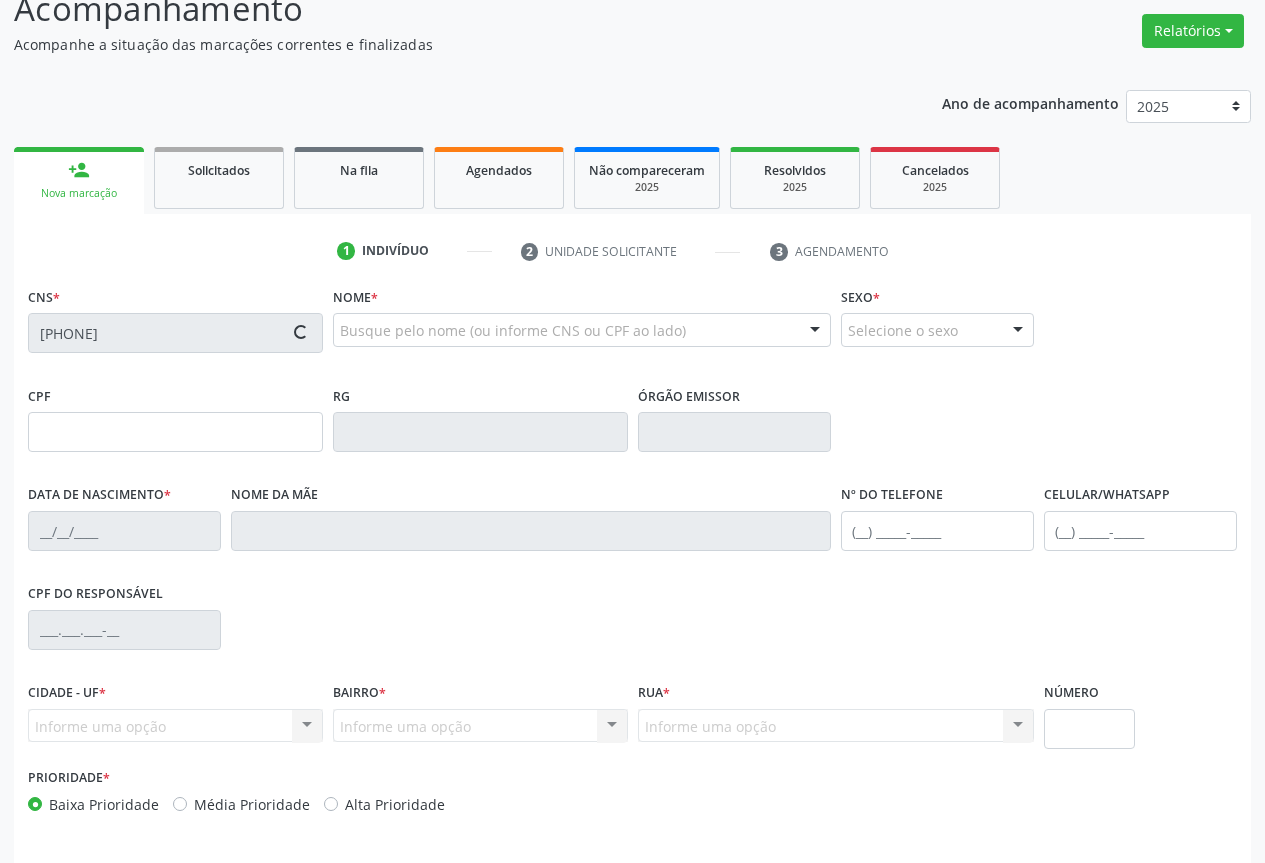 type on "([PHONE]) [PHONE]-[PHONE]" 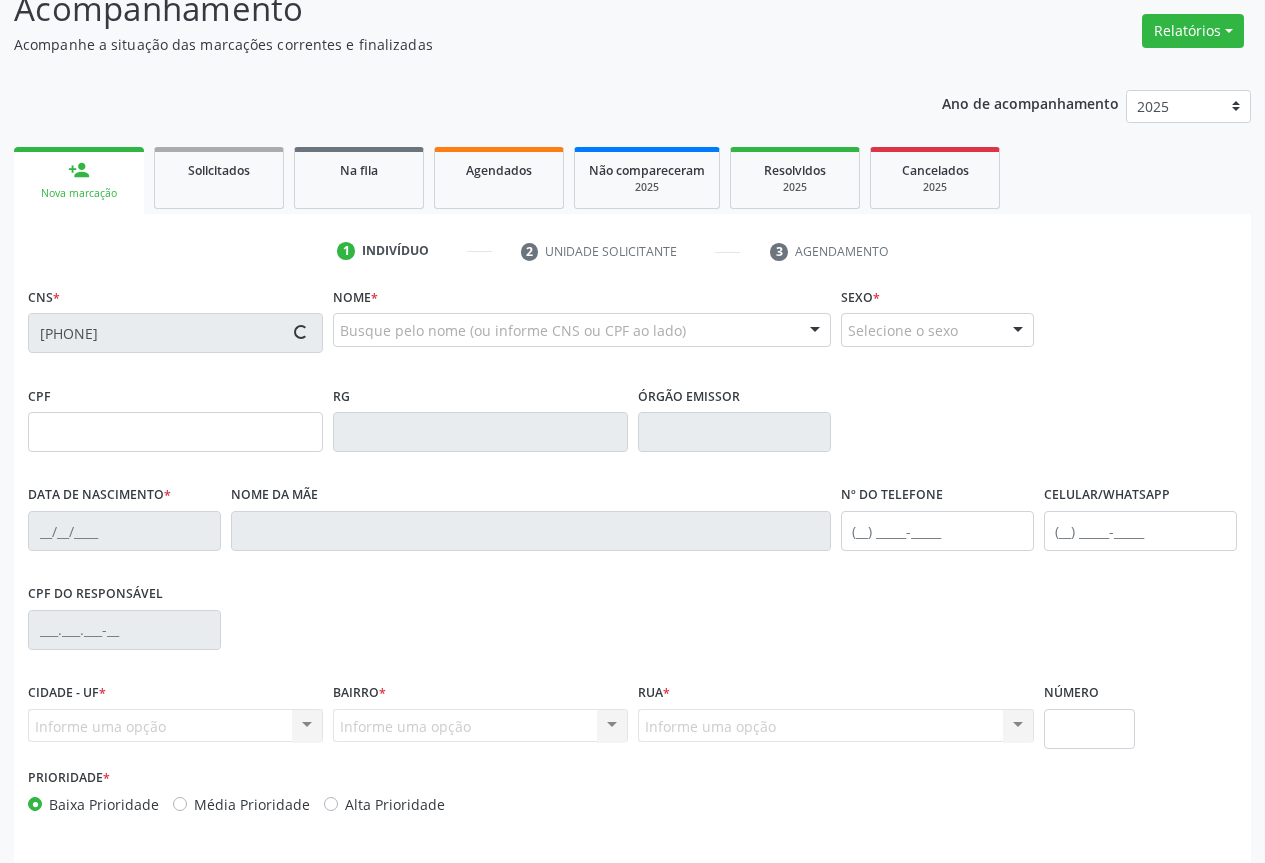 type on "SN" 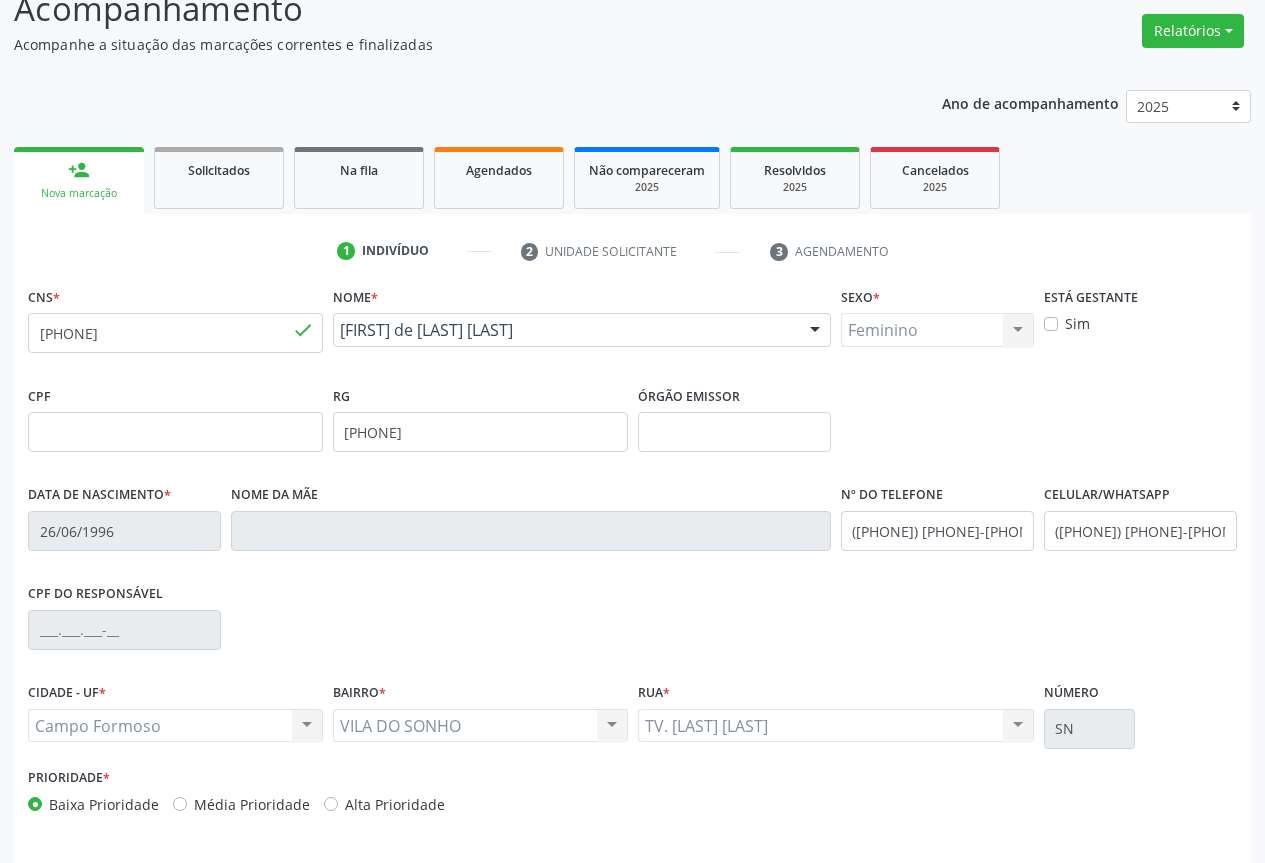 scroll, scrollTop: 221, scrollLeft: 0, axis: vertical 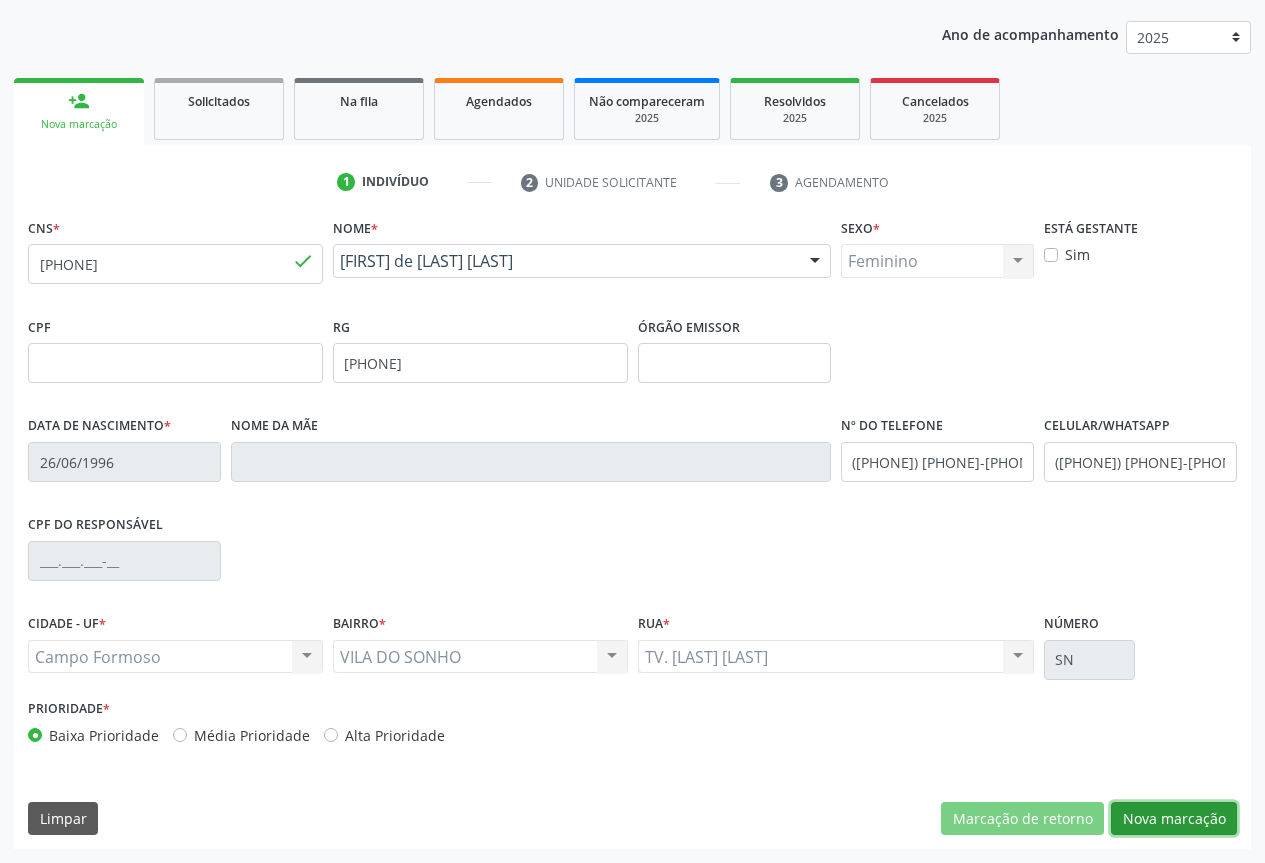 click on "Nova marcação" at bounding box center [1174, 819] 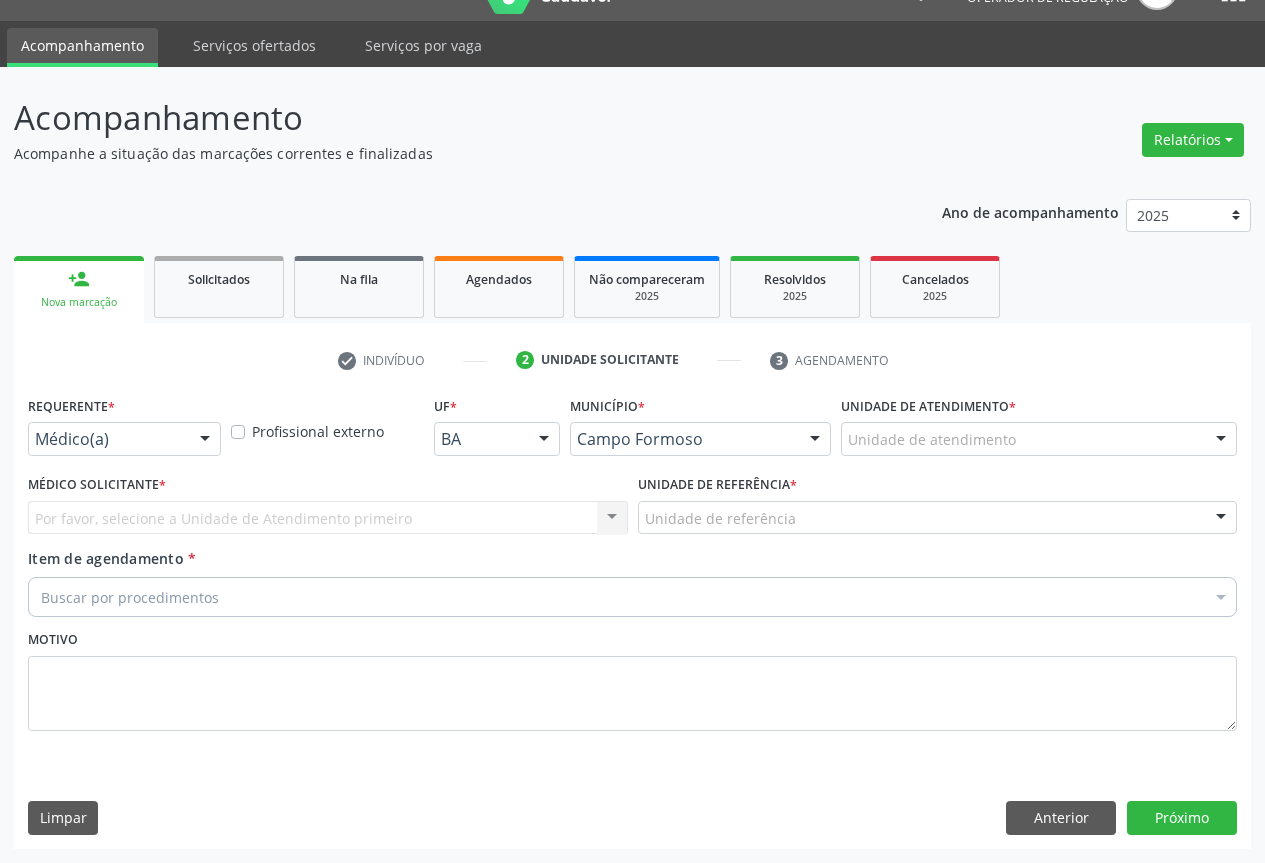 scroll, scrollTop: 43, scrollLeft: 0, axis: vertical 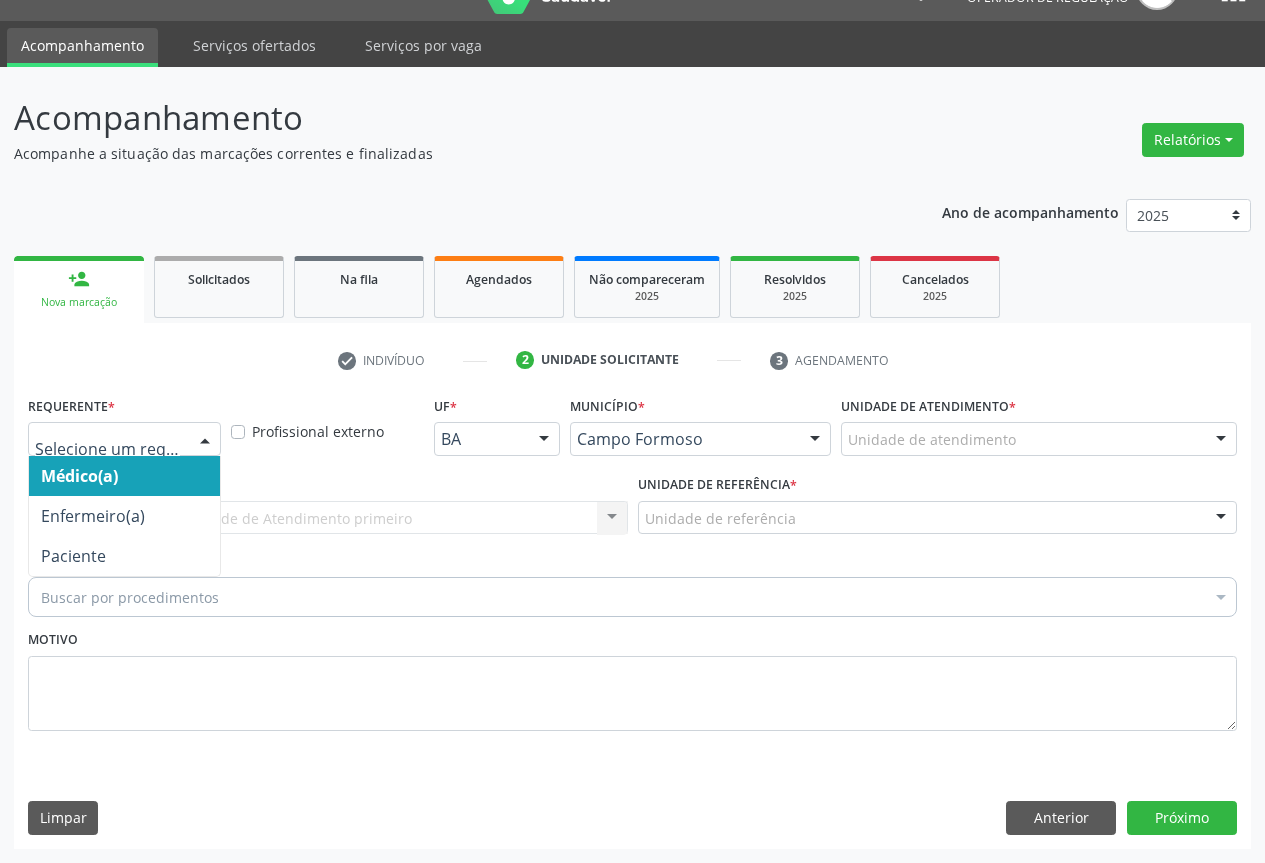 click at bounding box center [205, 440] 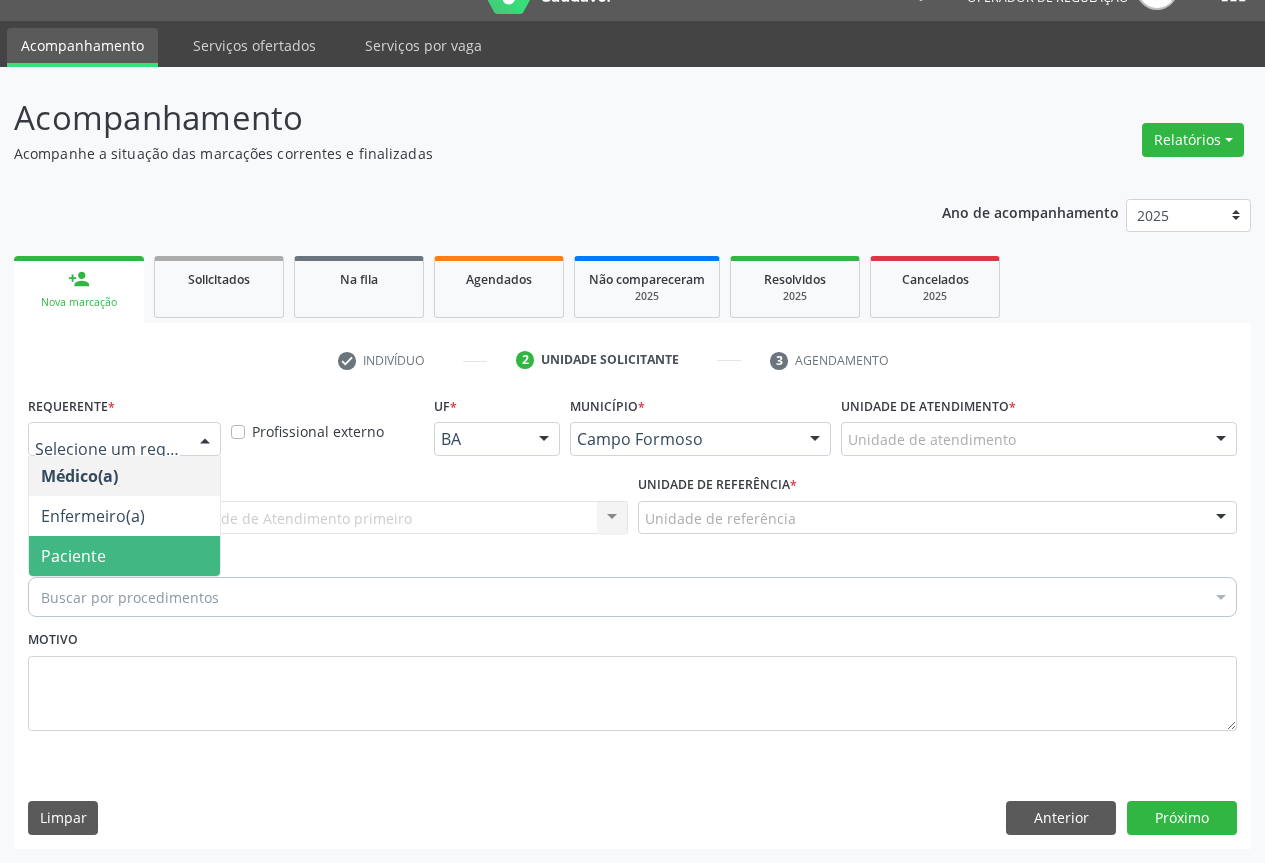 click on "Paciente" at bounding box center [124, 556] 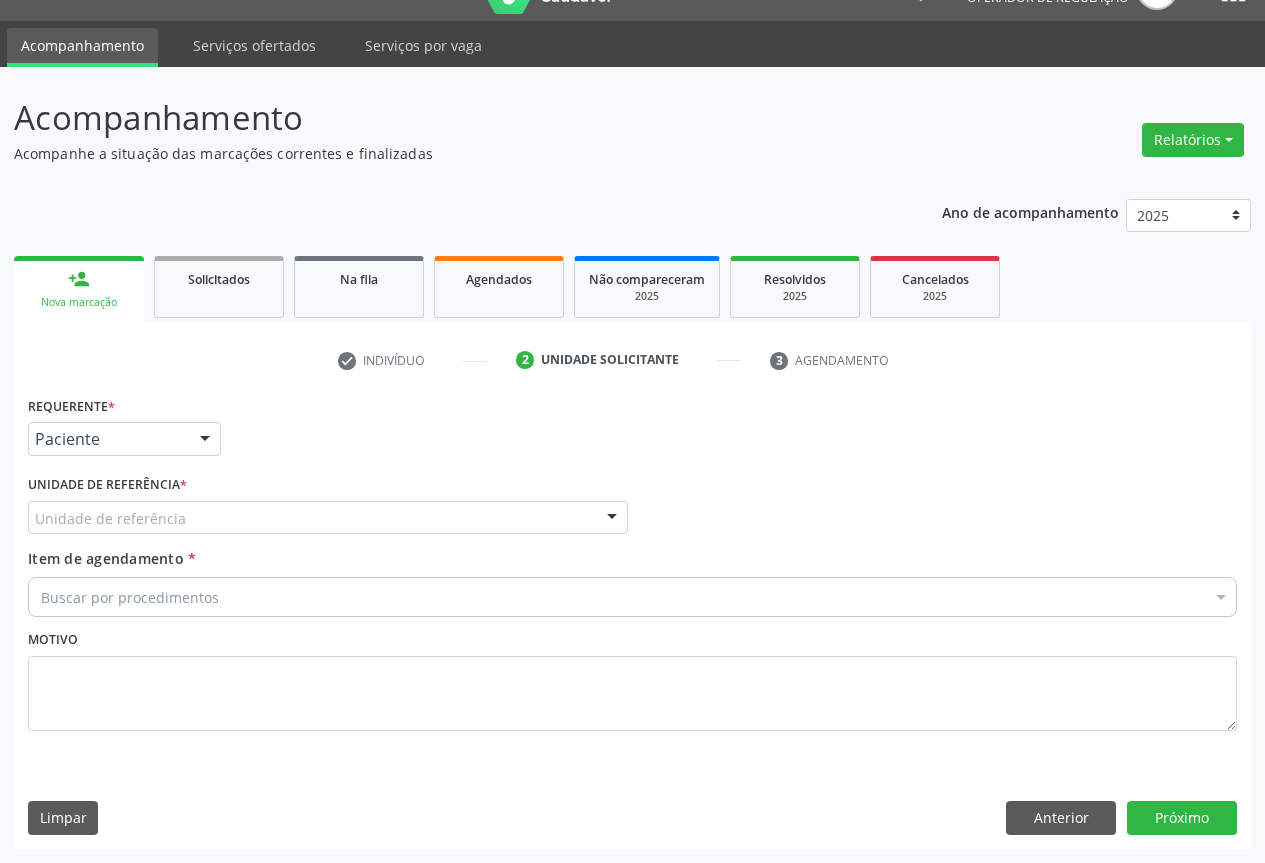 drag, startPoint x: 613, startPoint y: 514, endPoint x: 476, endPoint y: 542, distance: 139.83205 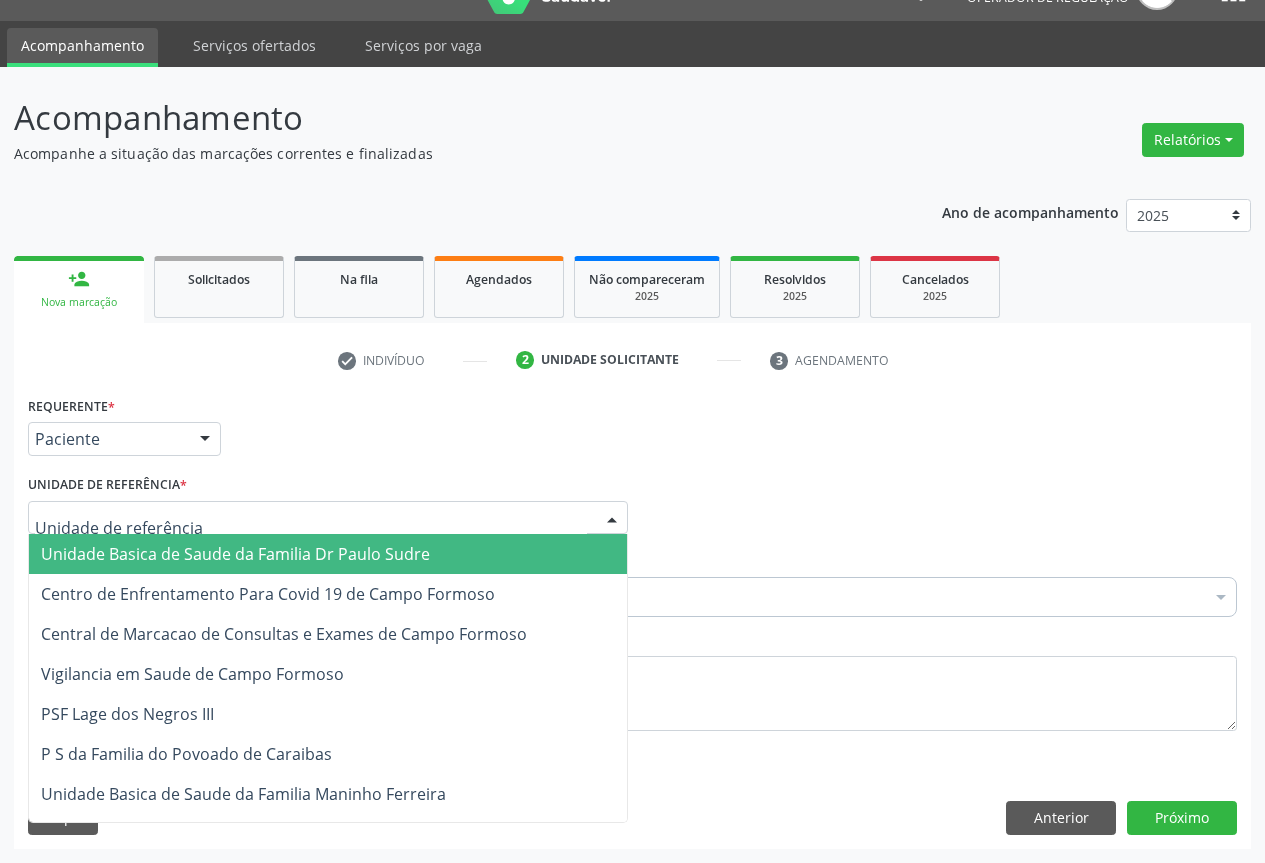 click on "Unidade Basica de Saude da Familia Dr Paulo Sudre" at bounding box center (235, 554) 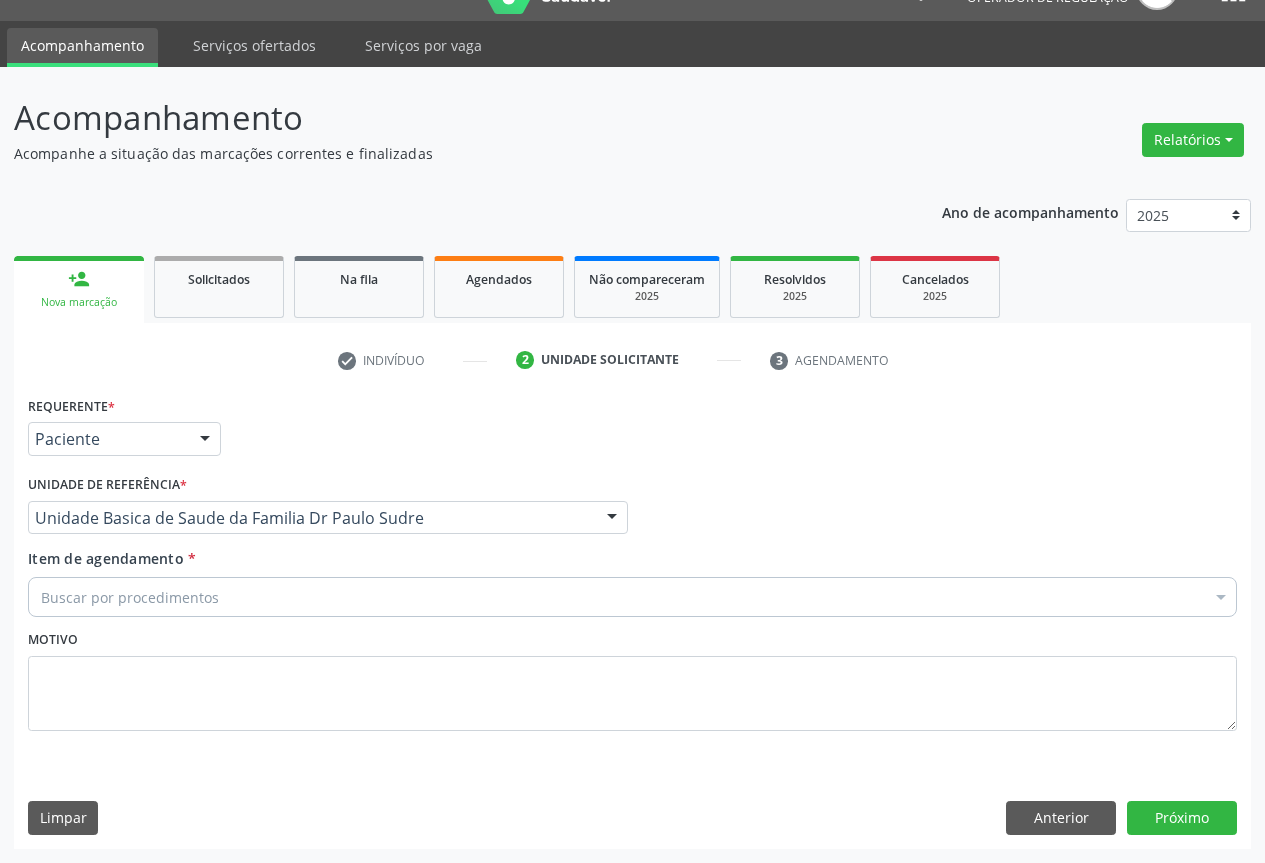 click on "Buscar por procedimentos" at bounding box center (632, 597) 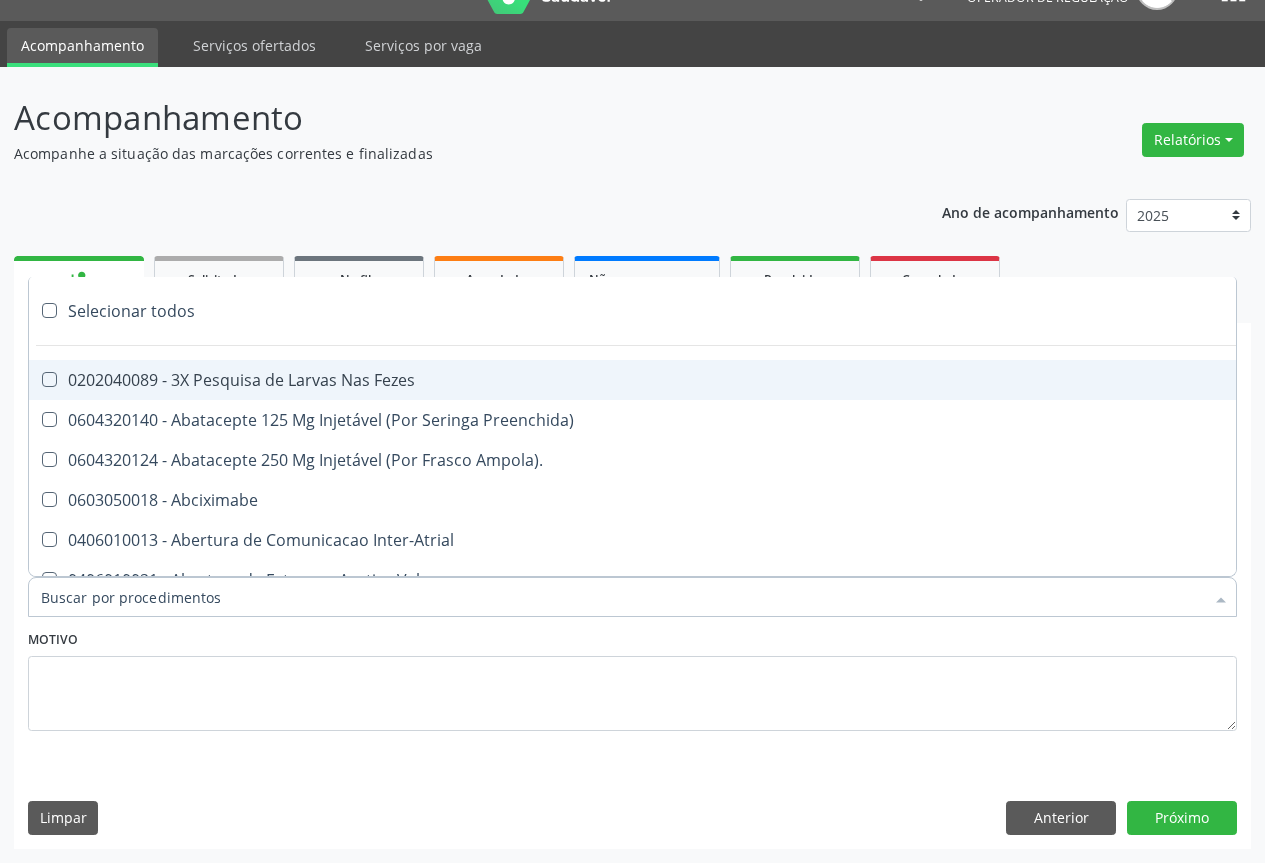 type on "c" 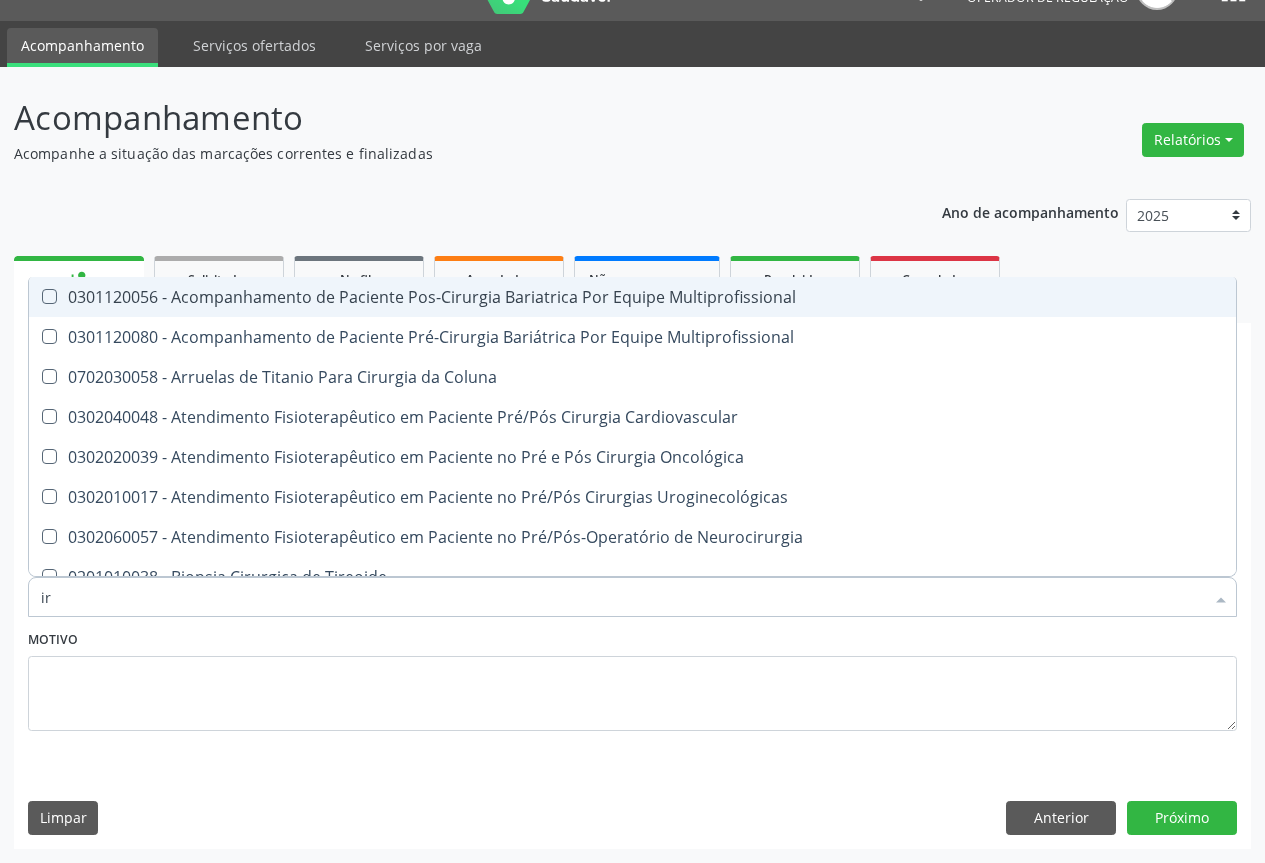 type on "i" 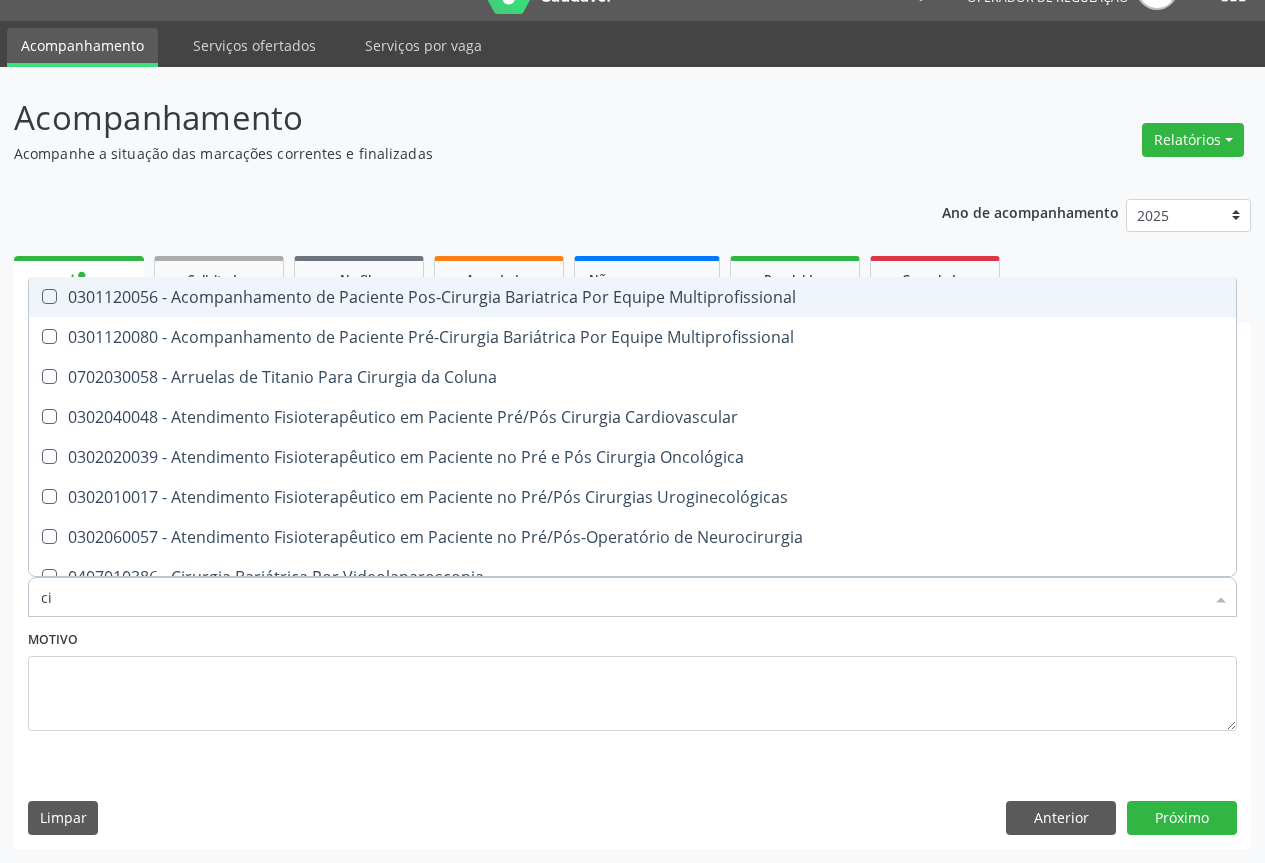 type on "c" 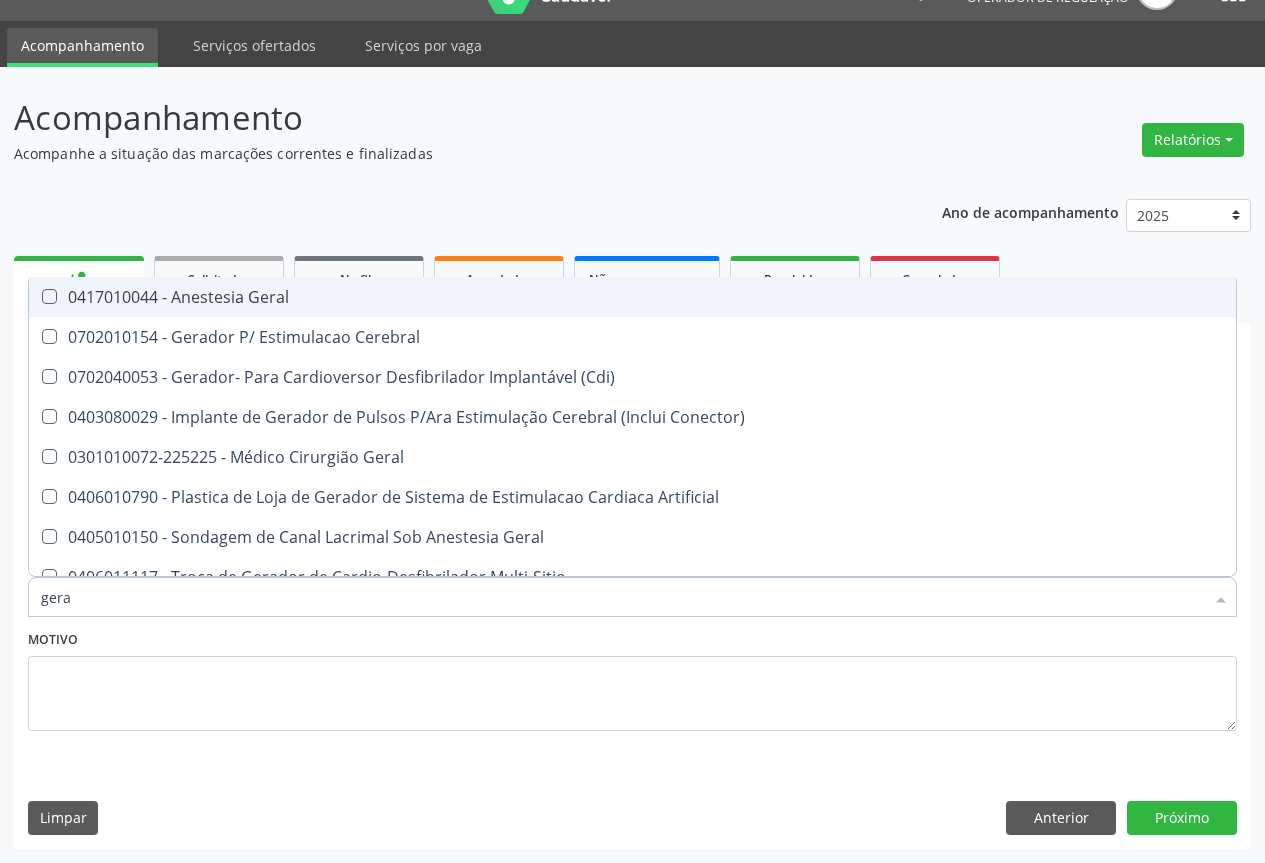 type on "geral" 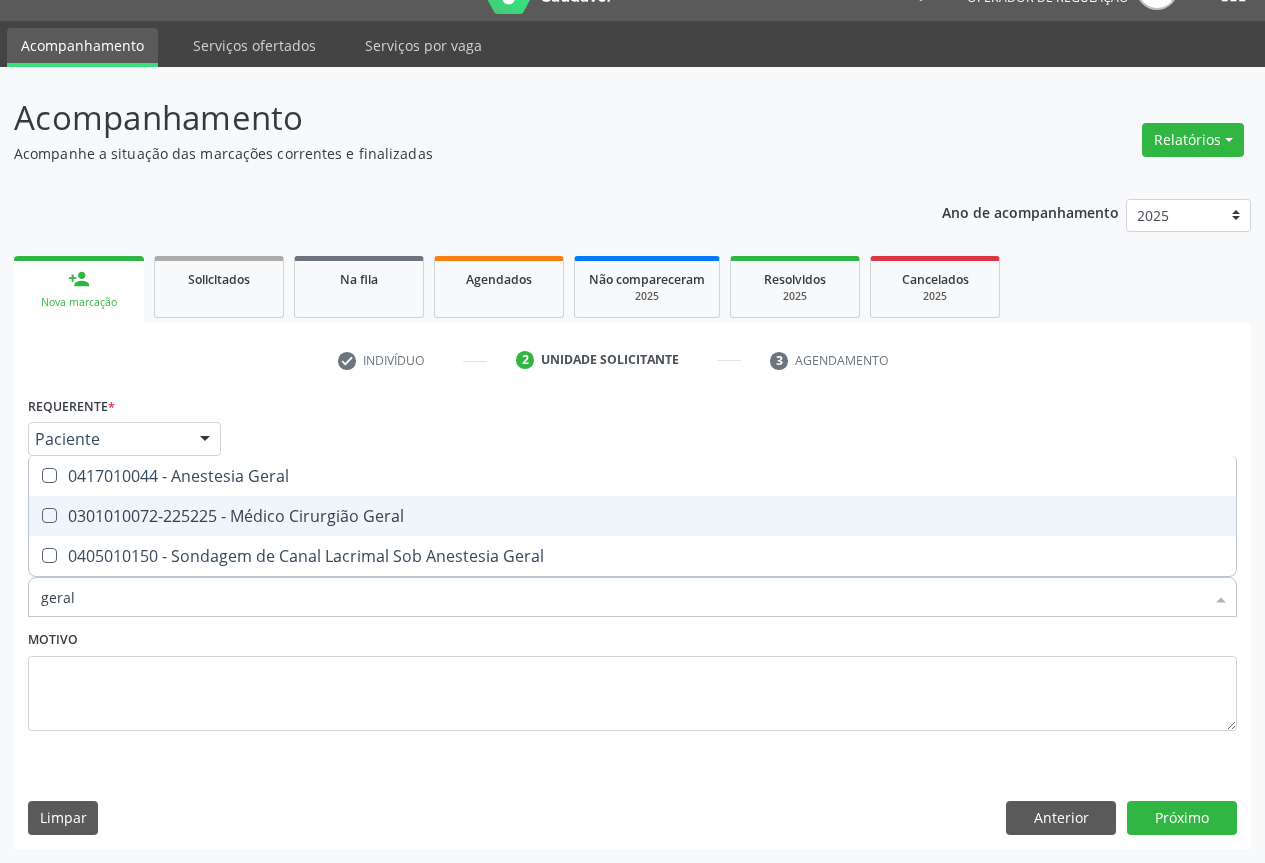 click on "0301010072-225225 - Médico Cirurgião Geral" at bounding box center [632, 516] 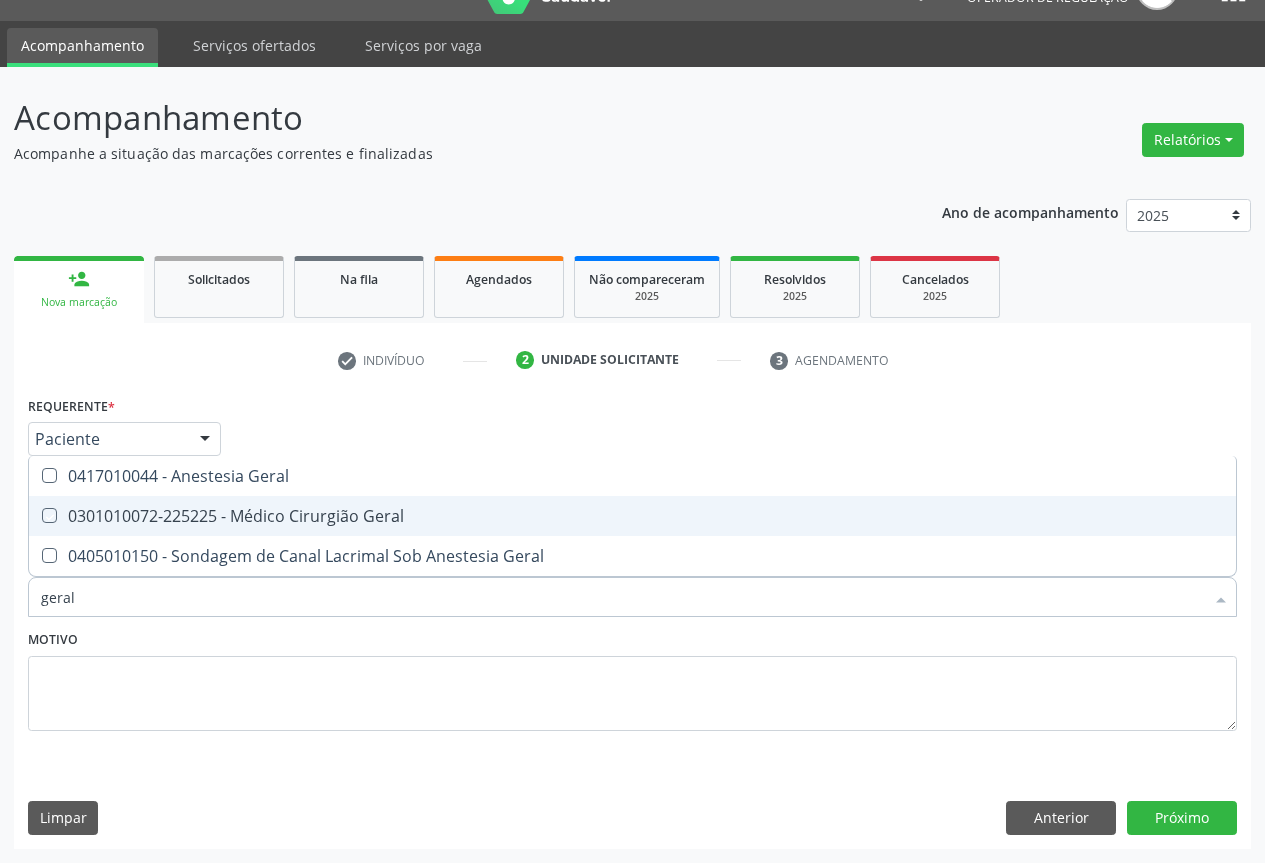 checkbox on "true" 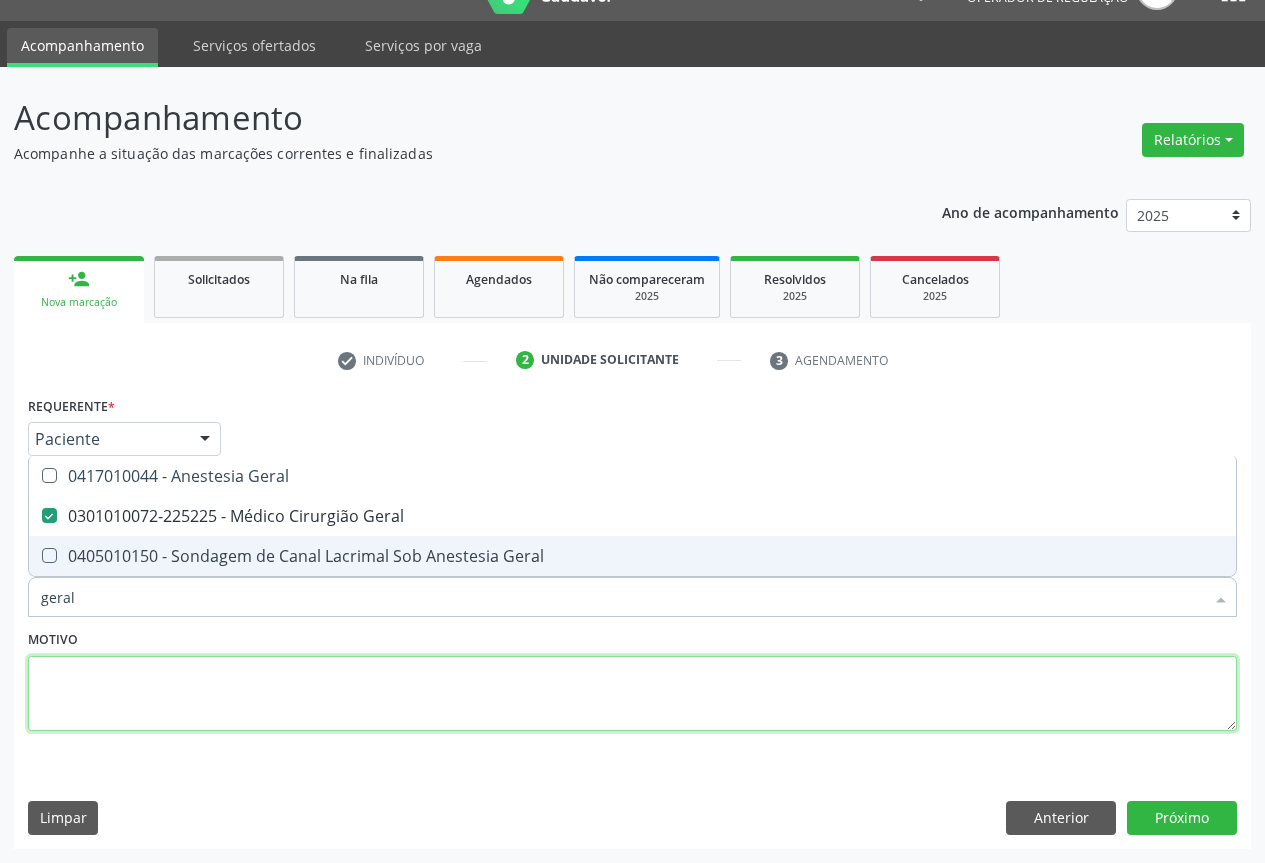 click at bounding box center [632, 694] 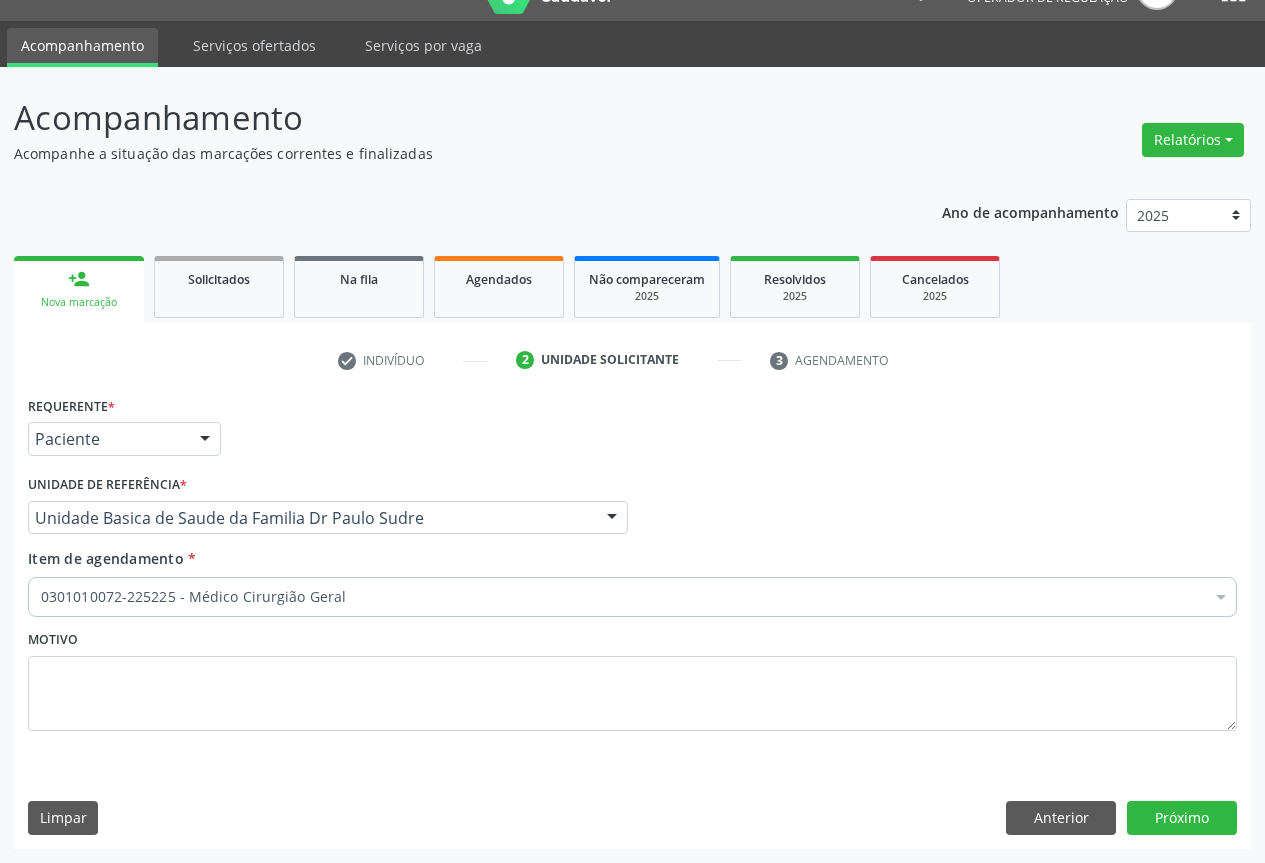 click on "0301010072-225225 - Médico Cirurgião Geral" at bounding box center (632, 597) 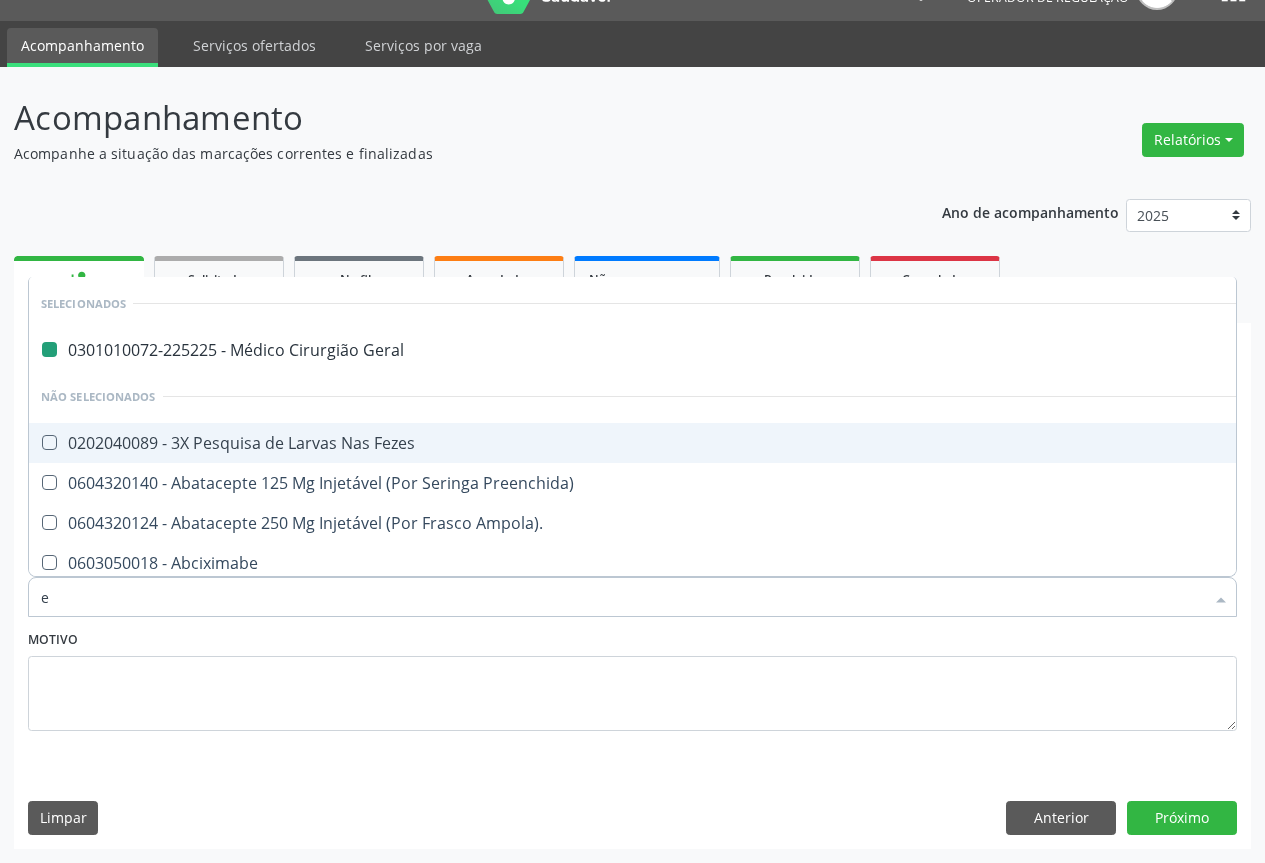 type on "en" 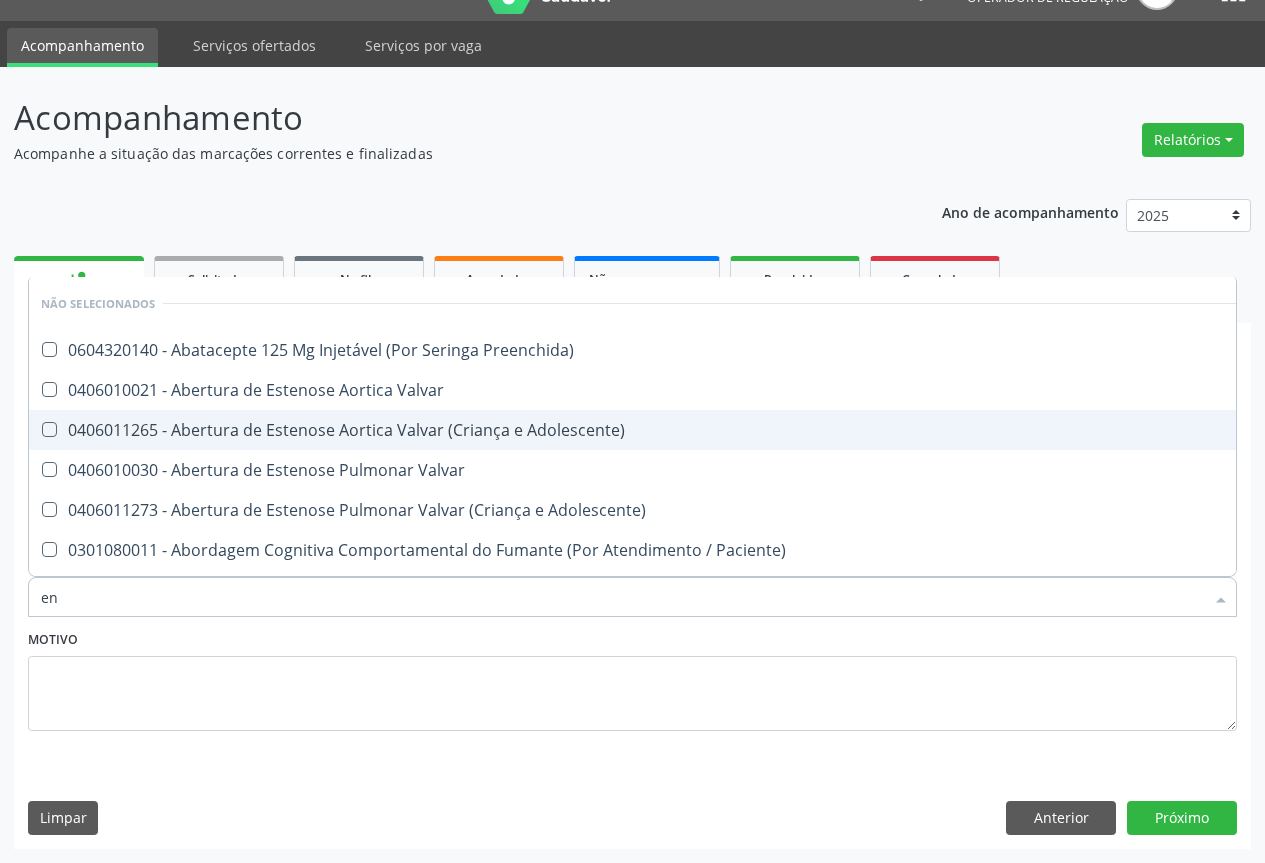 checkbox on "false" 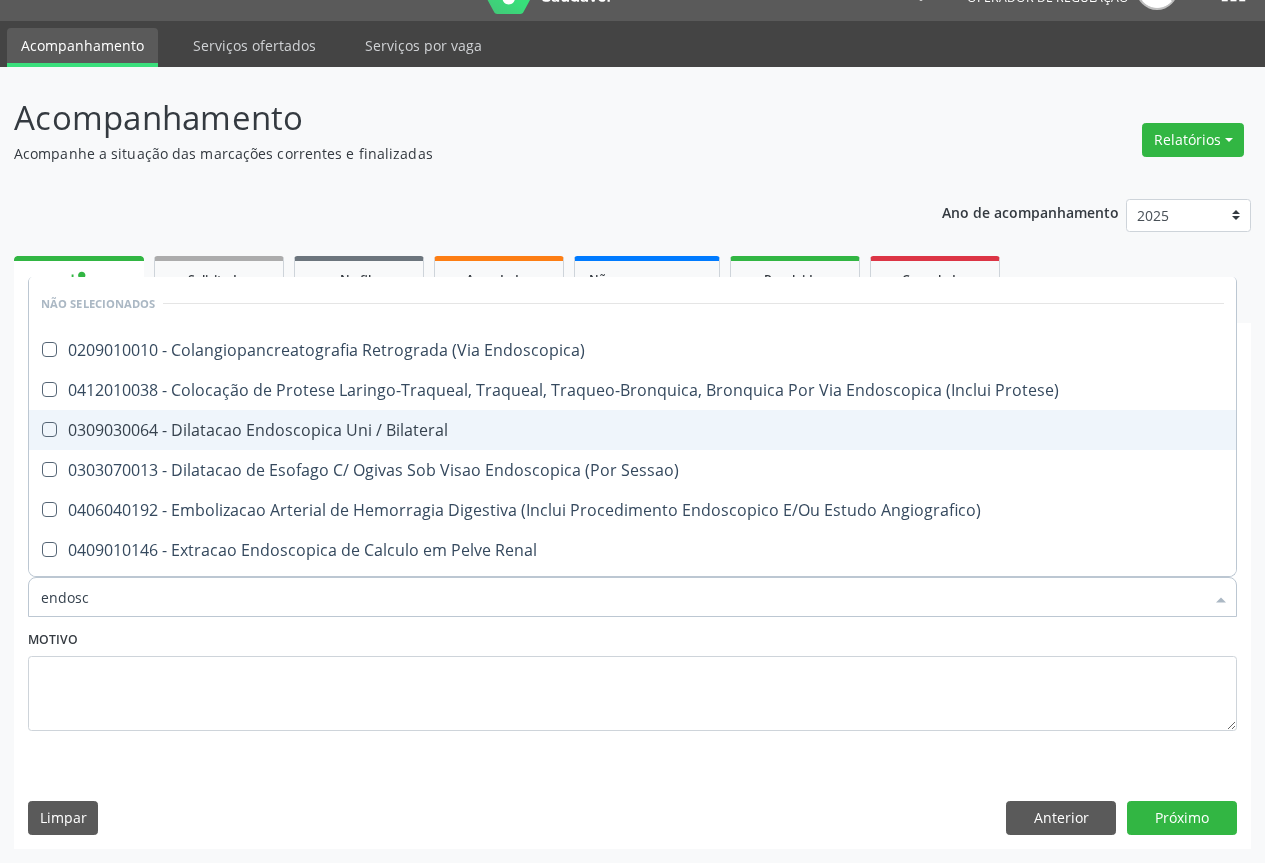 type on "endosco" 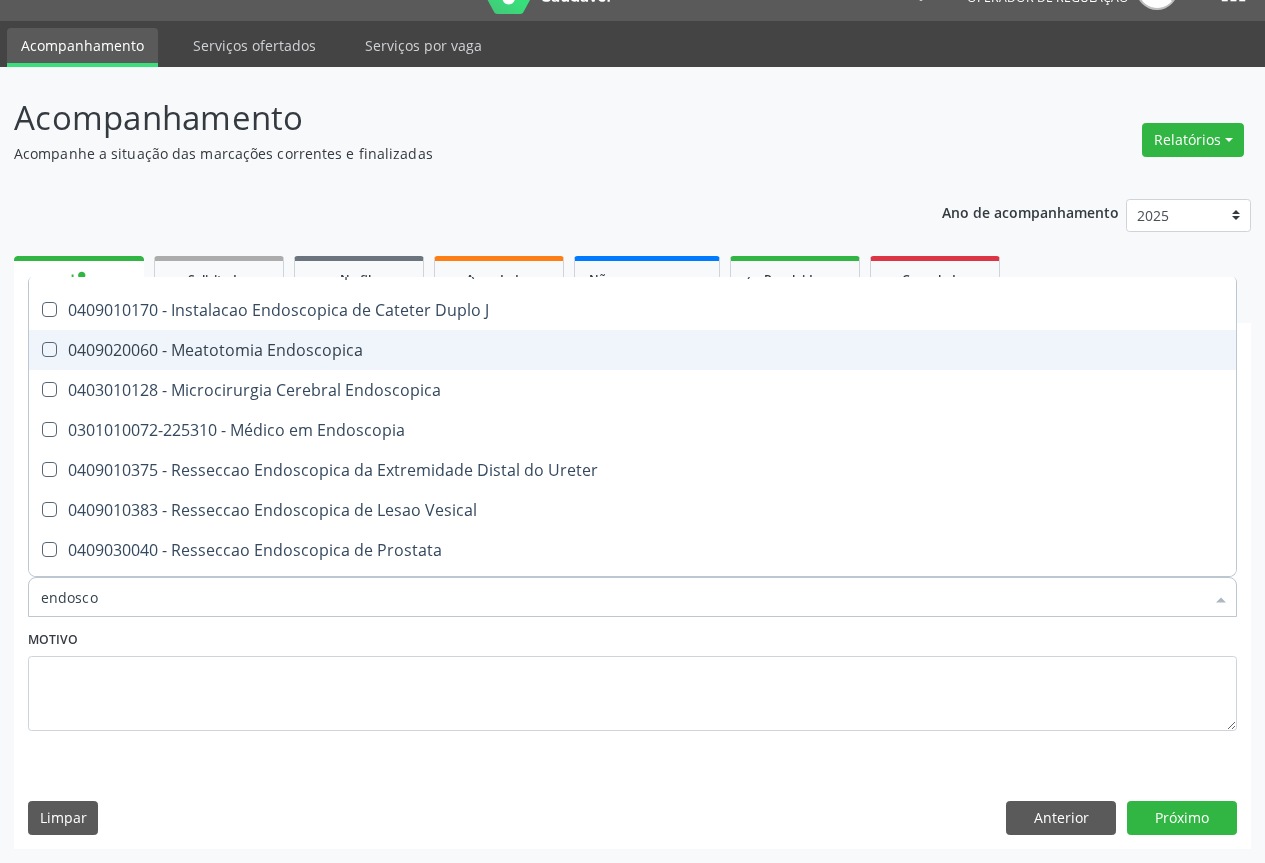 scroll, scrollTop: 500, scrollLeft: 0, axis: vertical 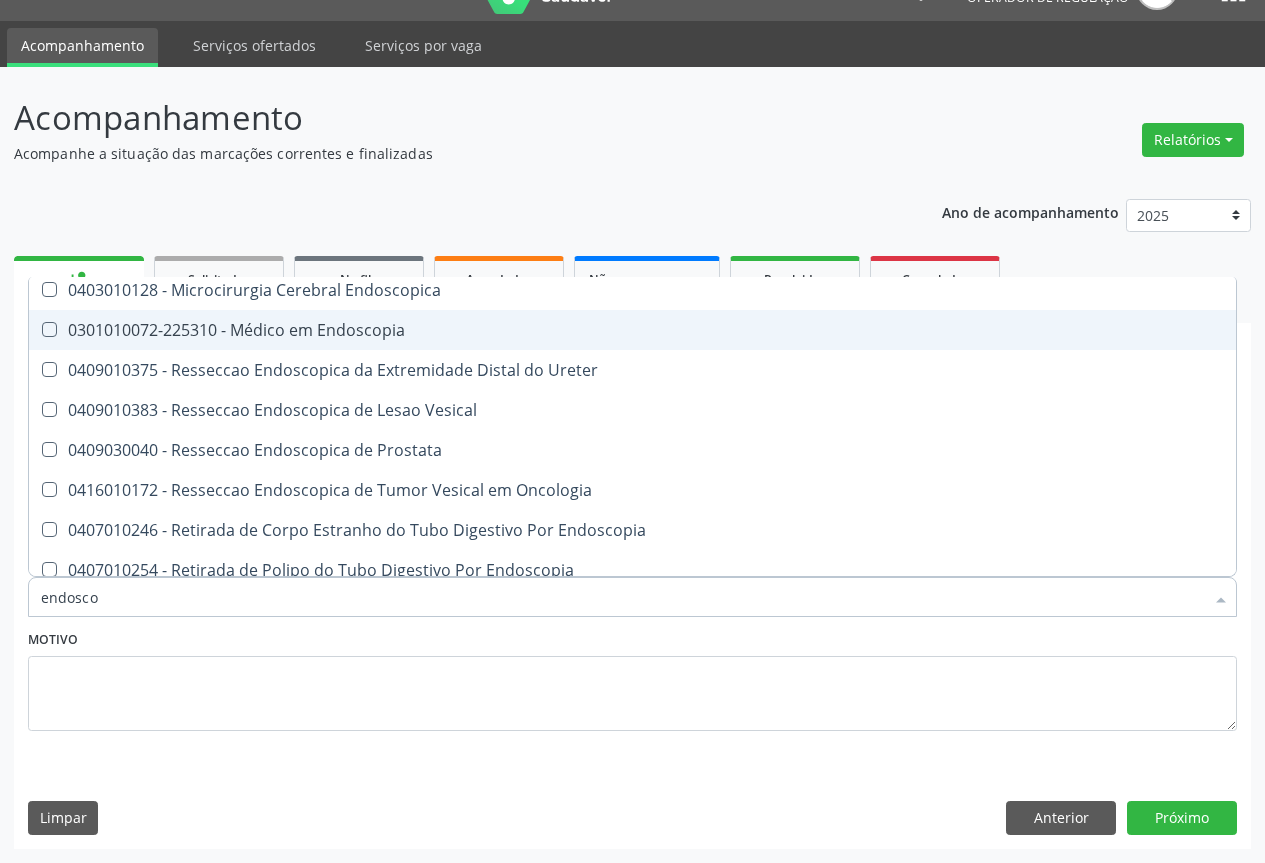 click on "0301010072-225310 - Médico em Endoscopia" at bounding box center [632, 330] 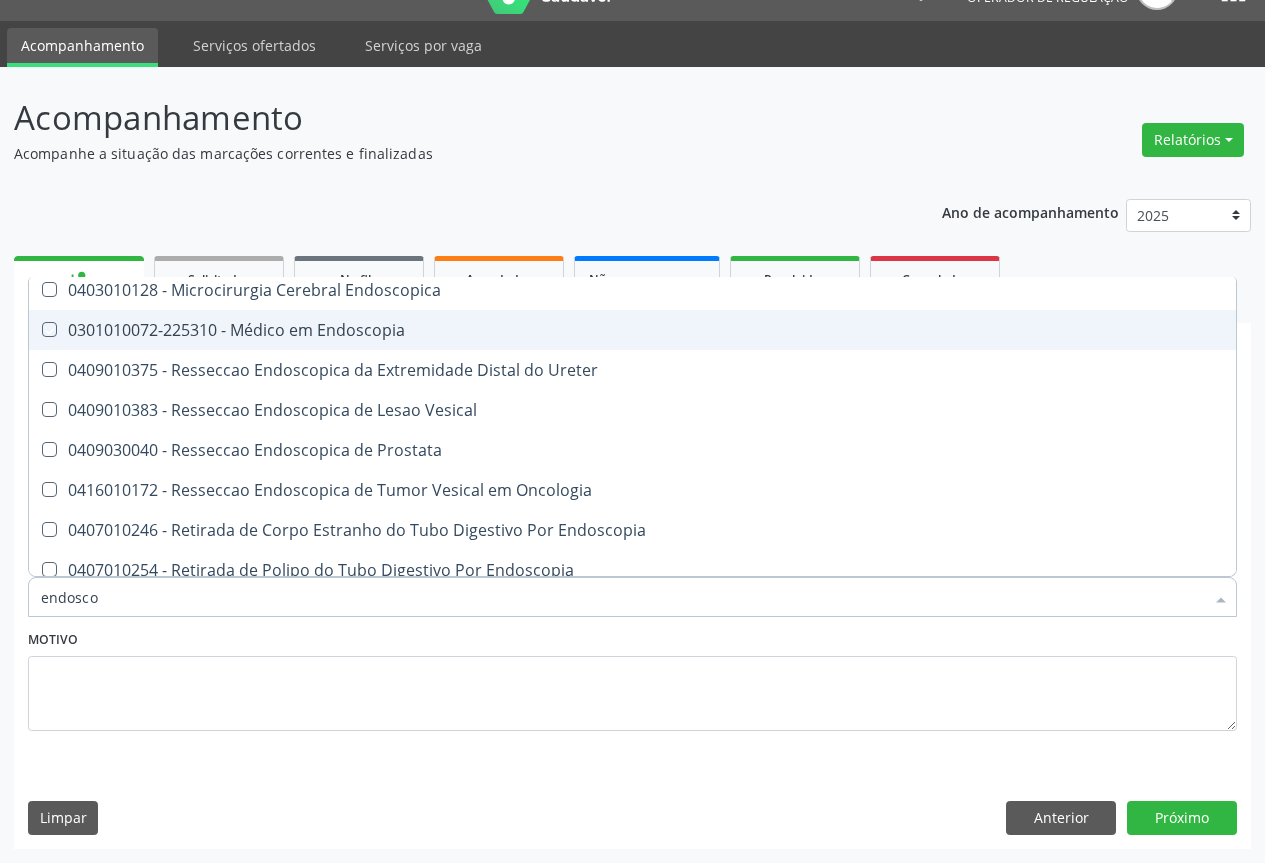checkbox on "true" 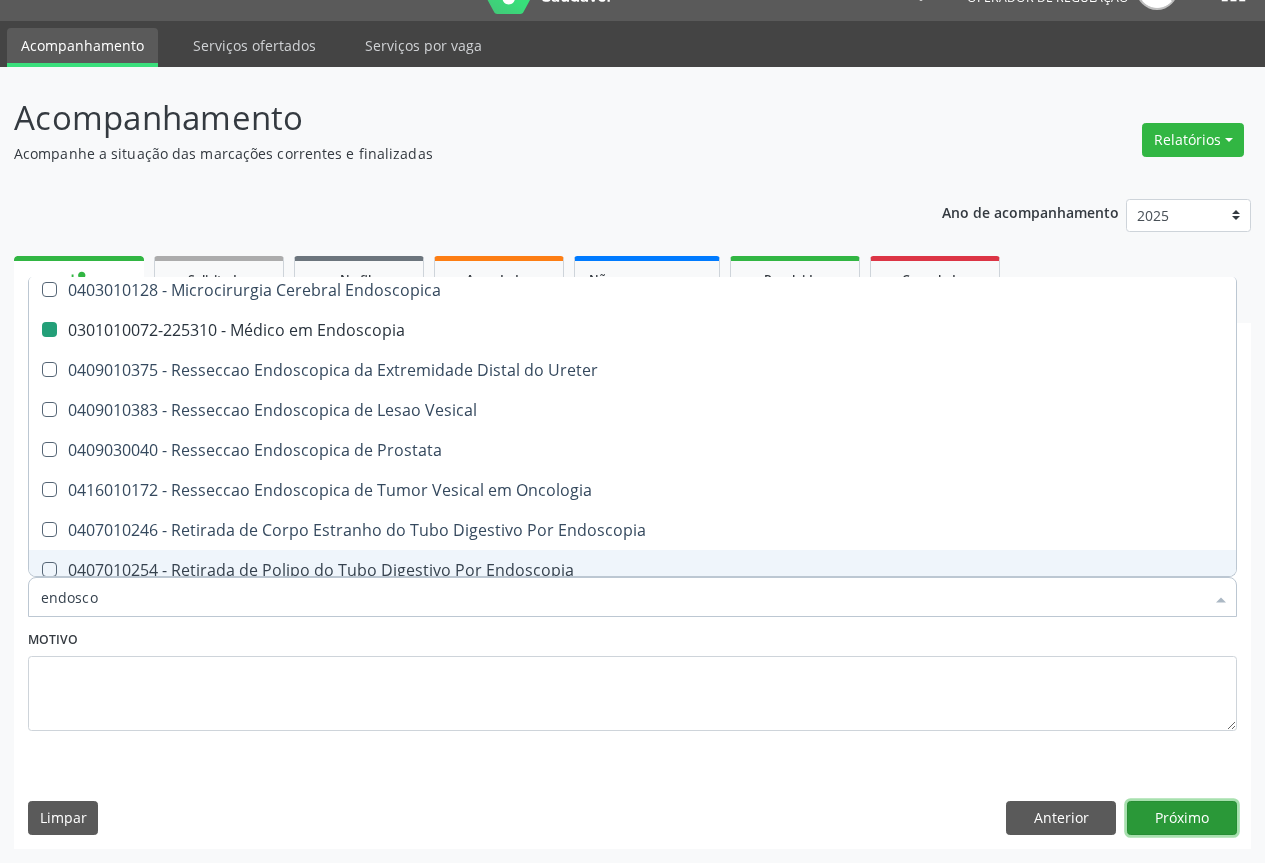 click on "Próximo" at bounding box center [1182, 818] 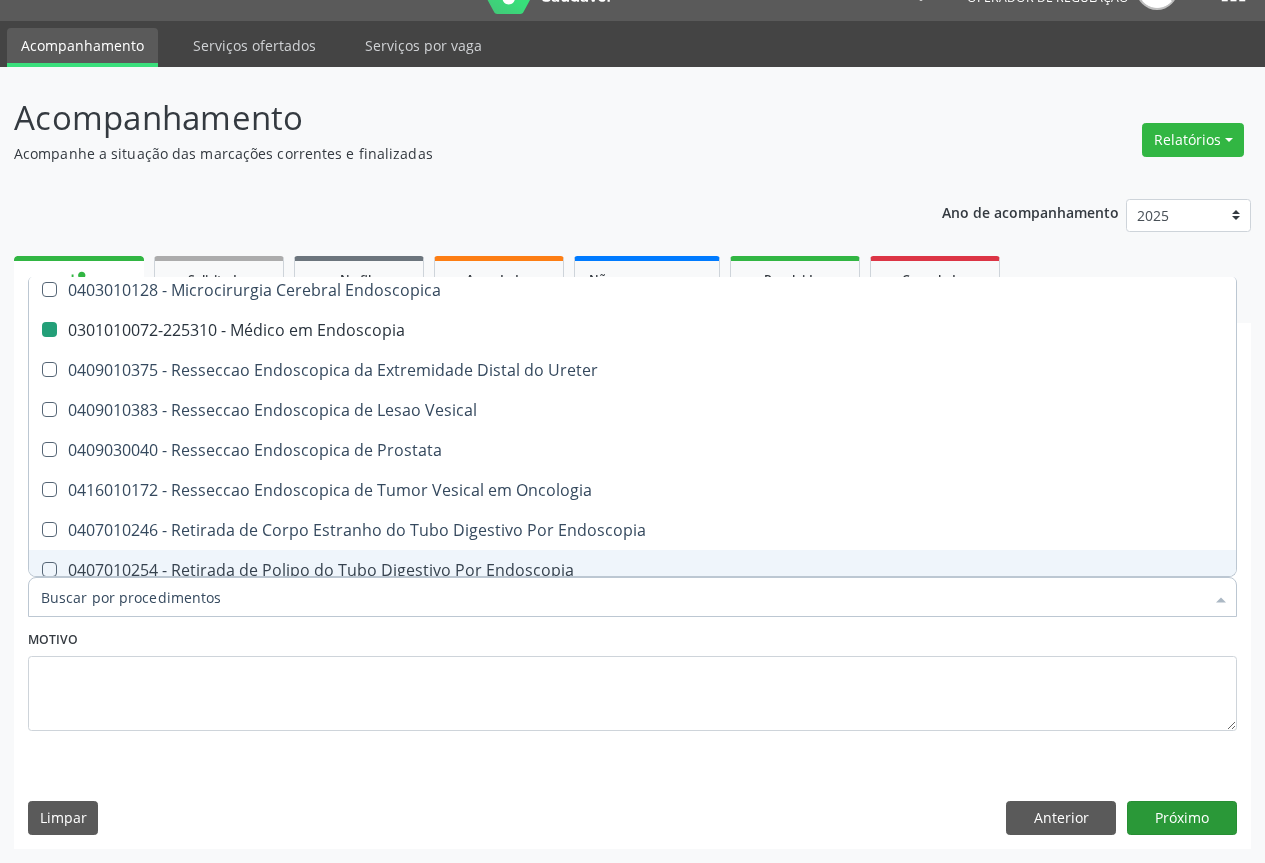 scroll, scrollTop: 28, scrollLeft: 0, axis: vertical 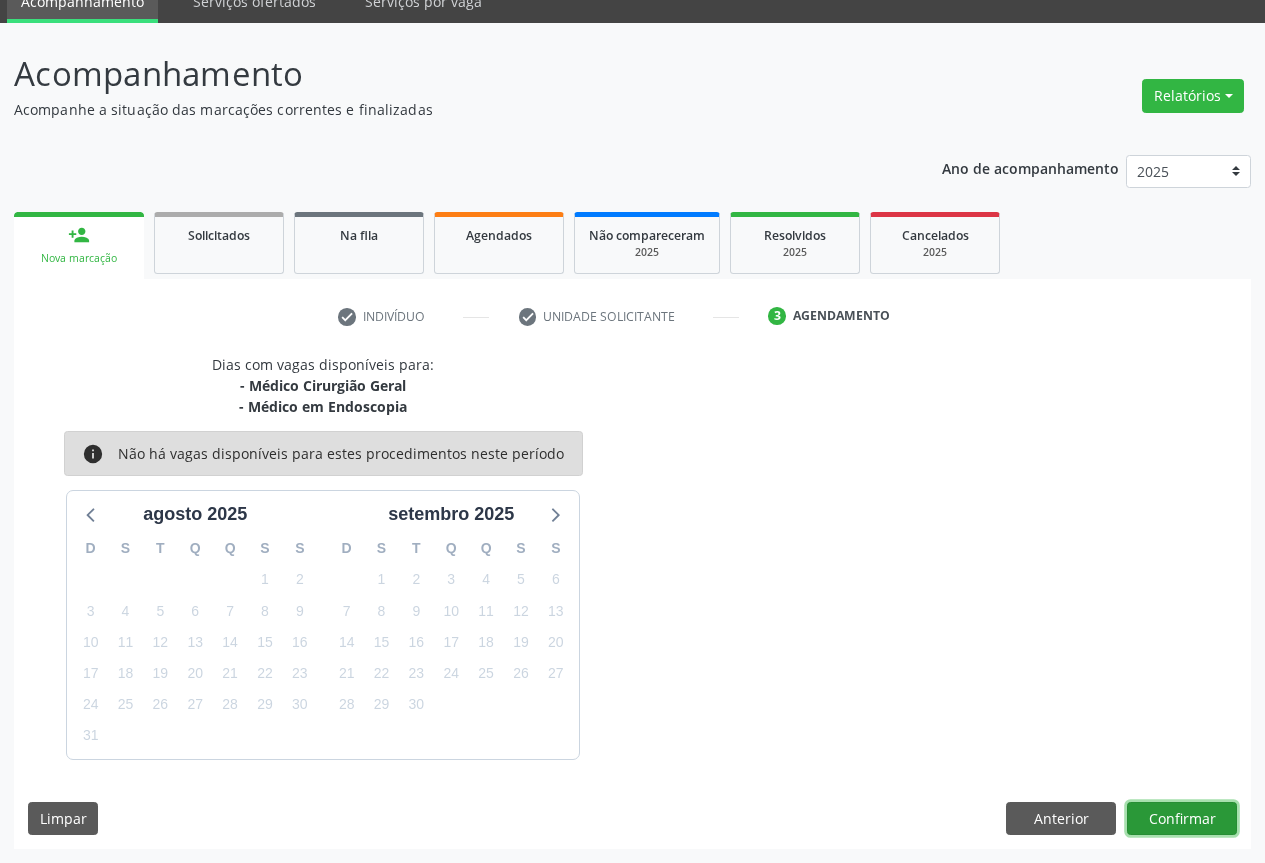 click on "Confirmar" at bounding box center (1182, 819) 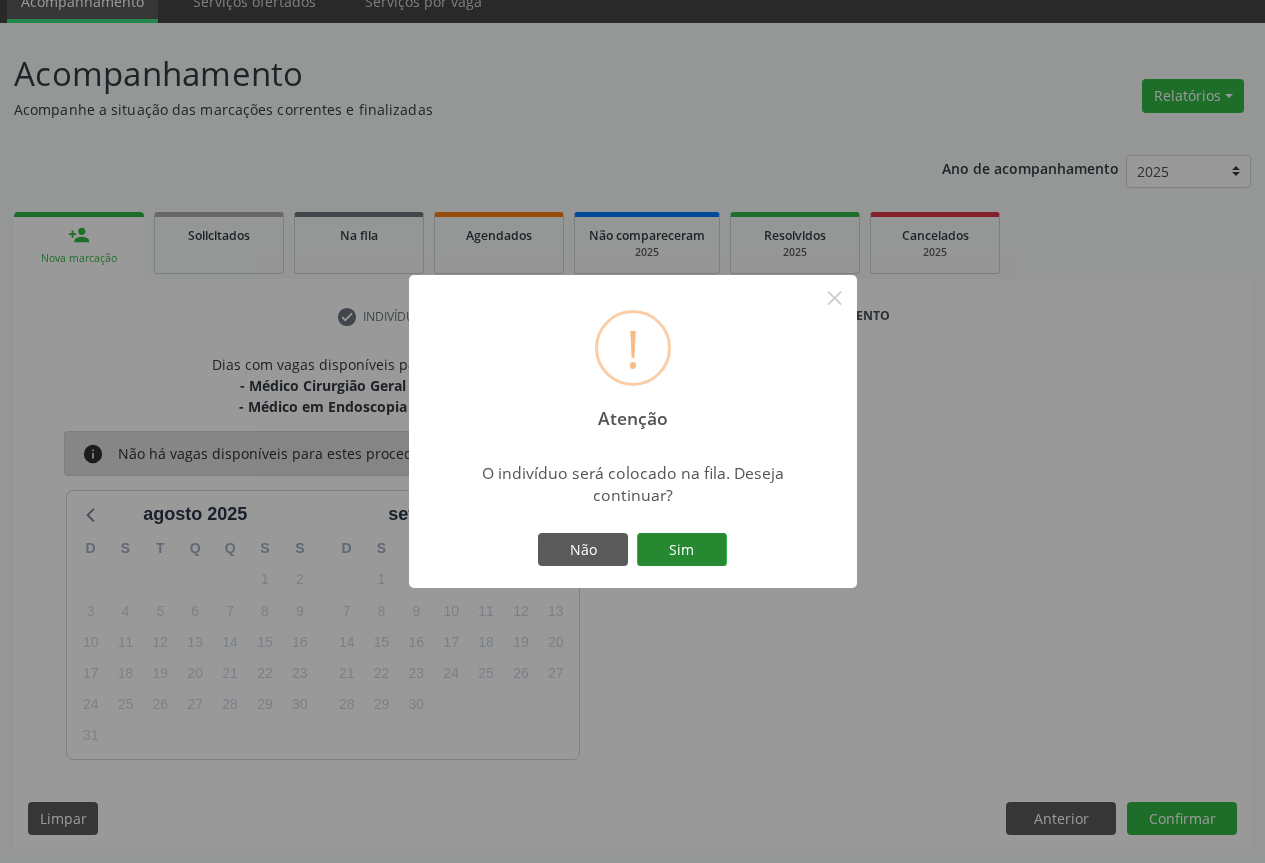 click on "Sim" at bounding box center (682, 550) 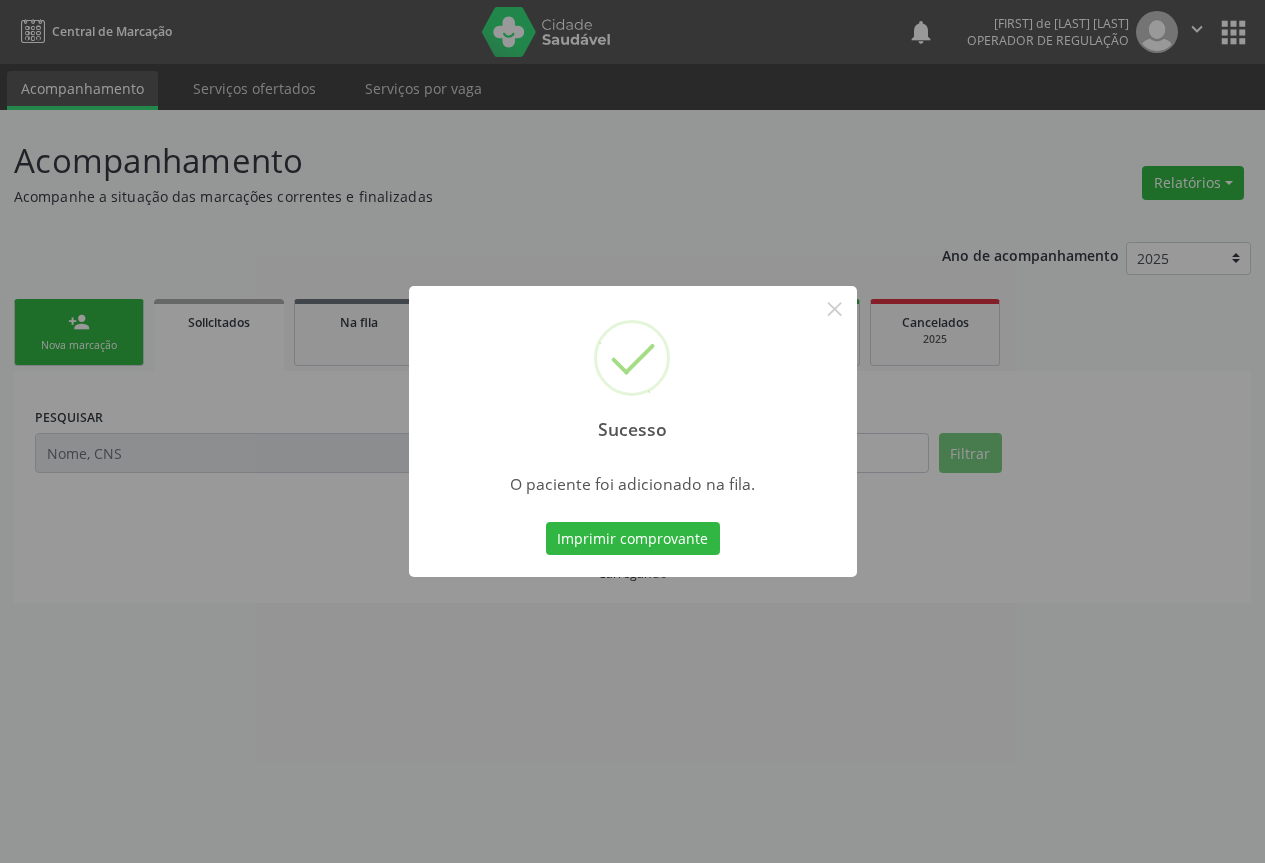 scroll, scrollTop: 0, scrollLeft: 0, axis: both 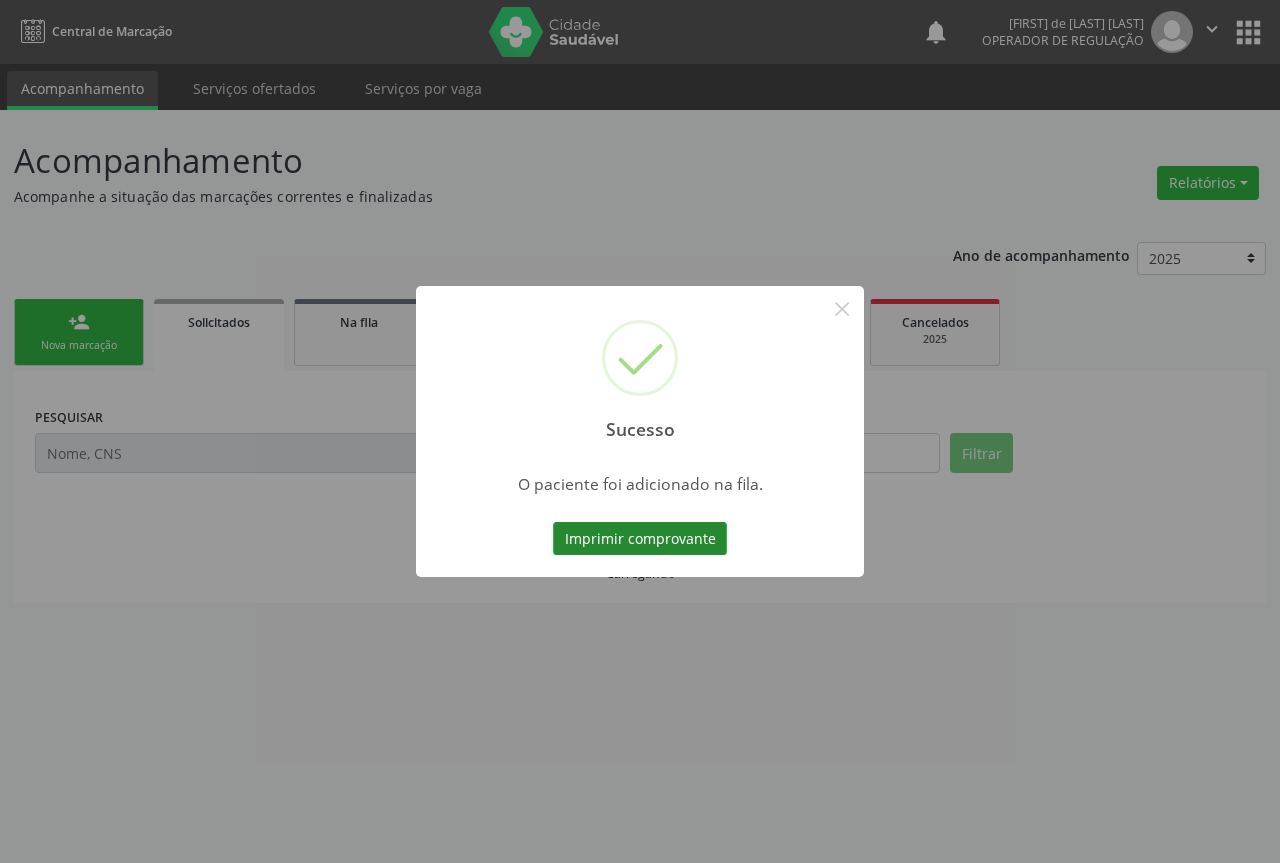 click on "Imprimir comprovante" at bounding box center (640, 539) 